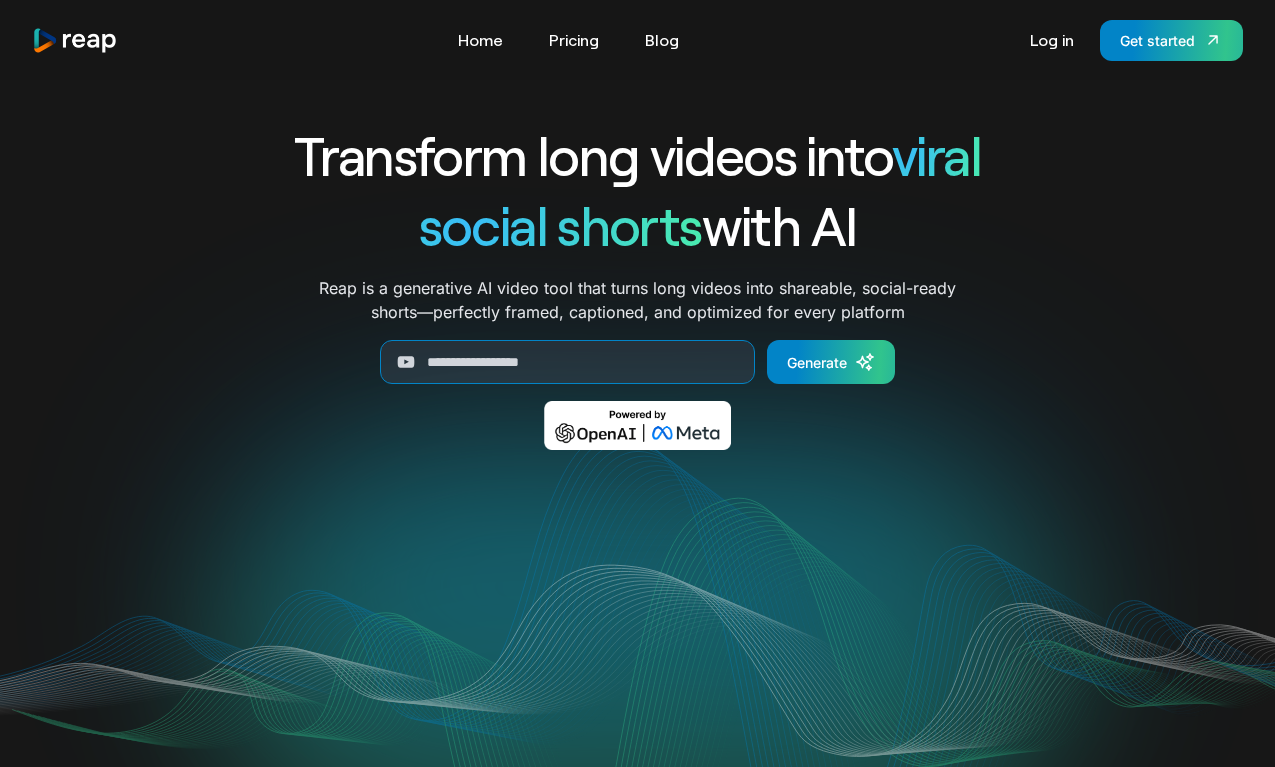 scroll, scrollTop: 0, scrollLeft: 0, axis: both 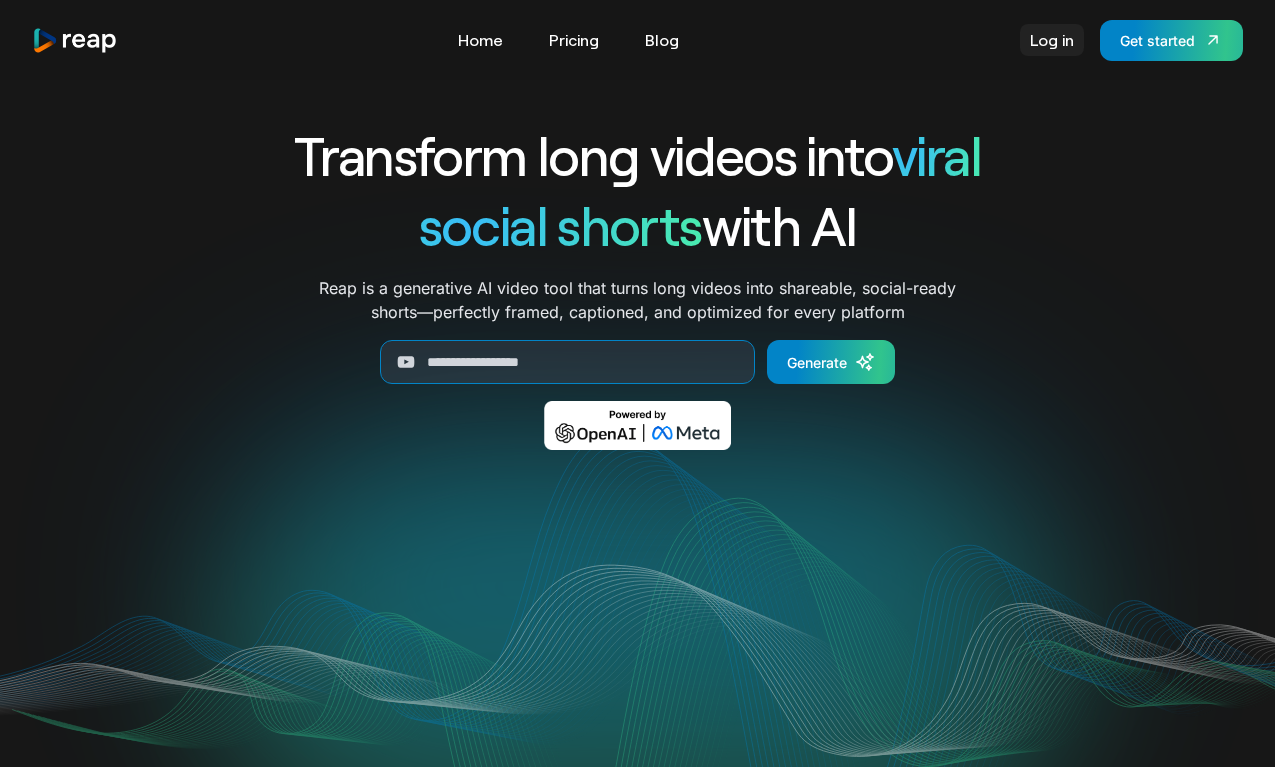 click on "Log in" at bounding box center [1052, 40] 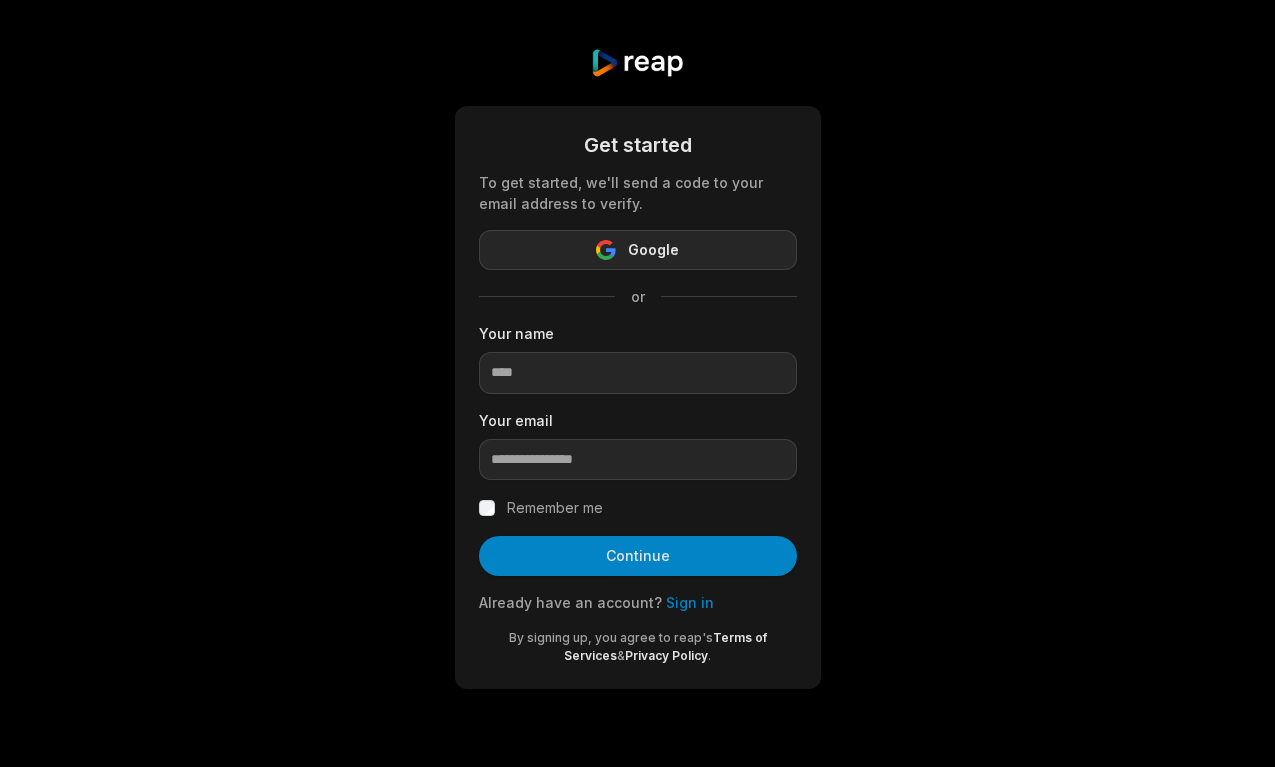 scroll, scrollTop: 0, scrollLeft: 0, axis: both 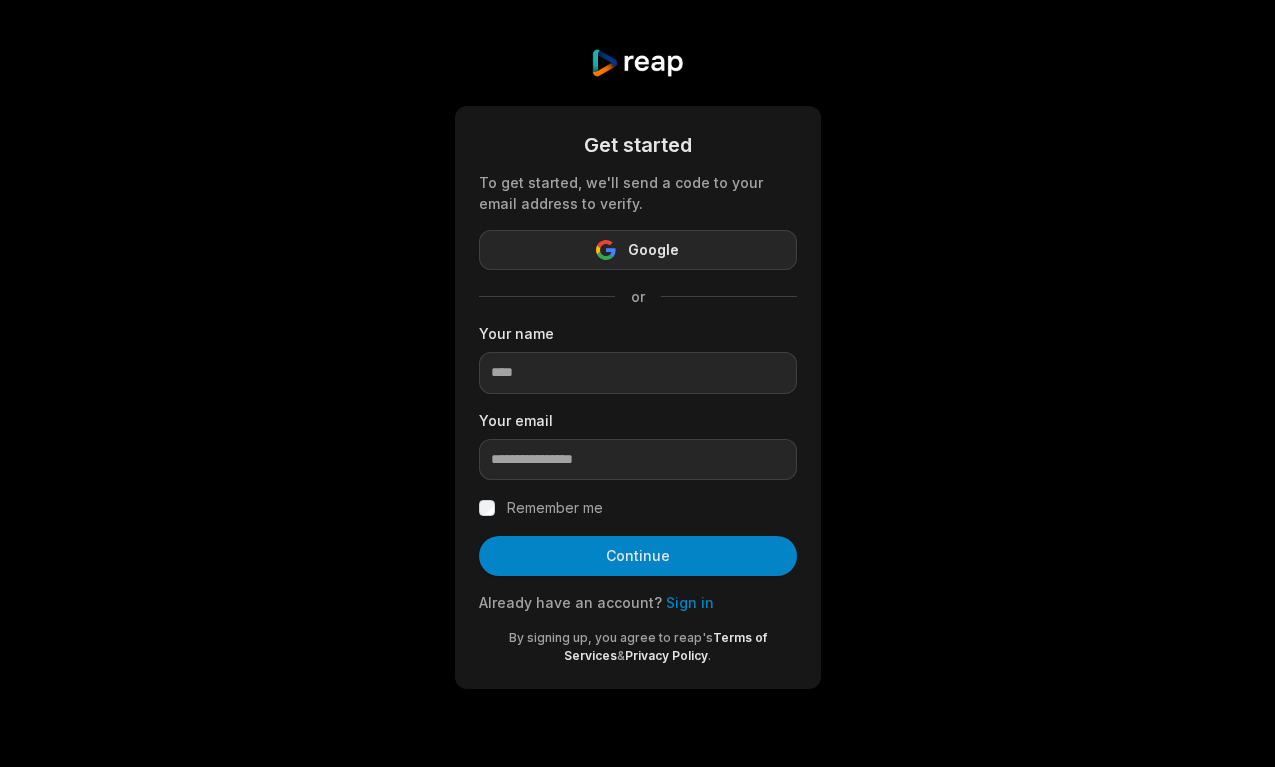 click on "Google" at bounding box center [638, 250] 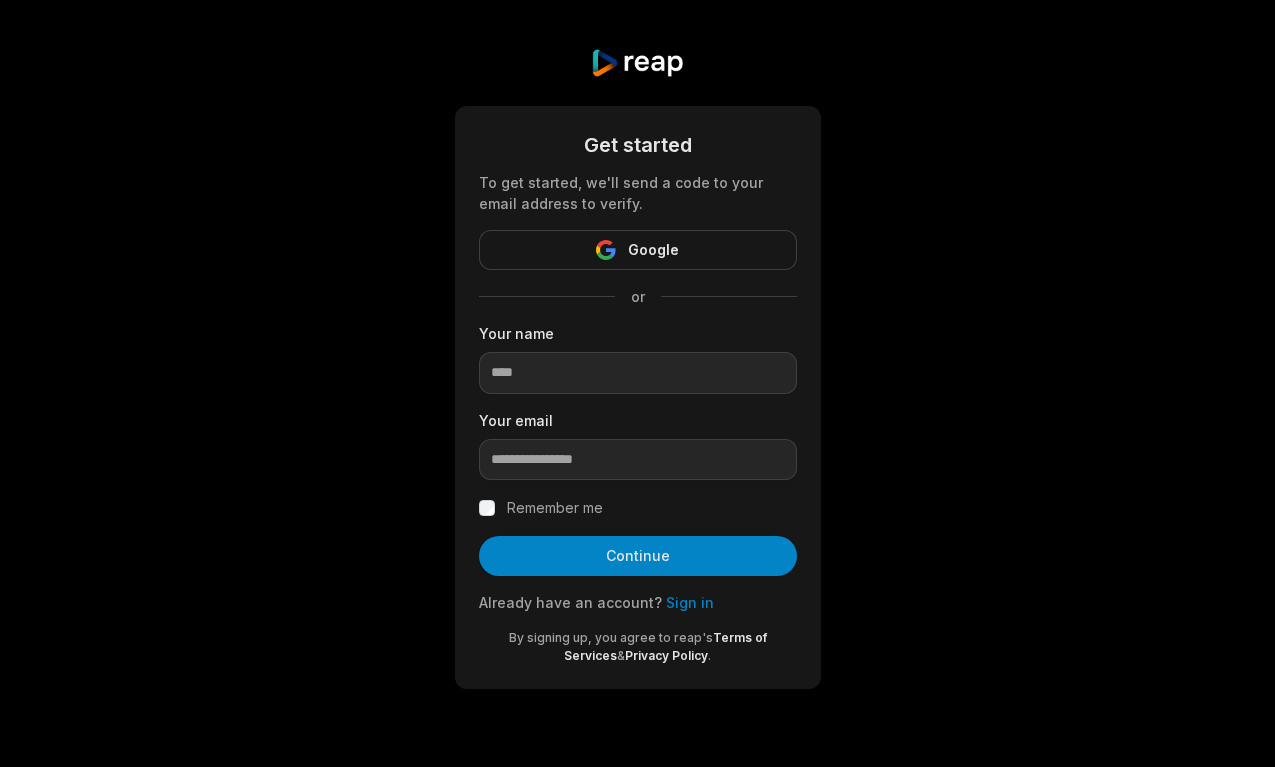 scroll, scrollTop: 0, scrollLeft: 0, axis: both 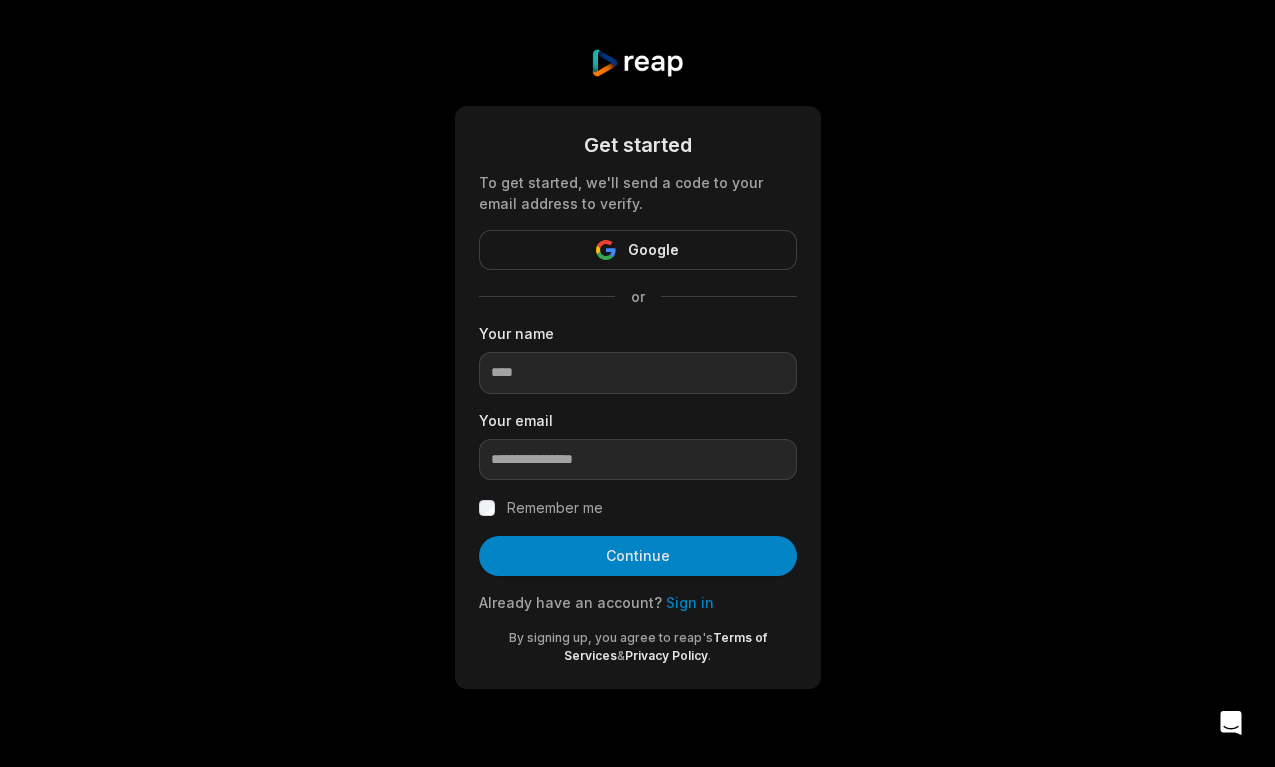 click on "Sign in" at bounding box center [690, 602] 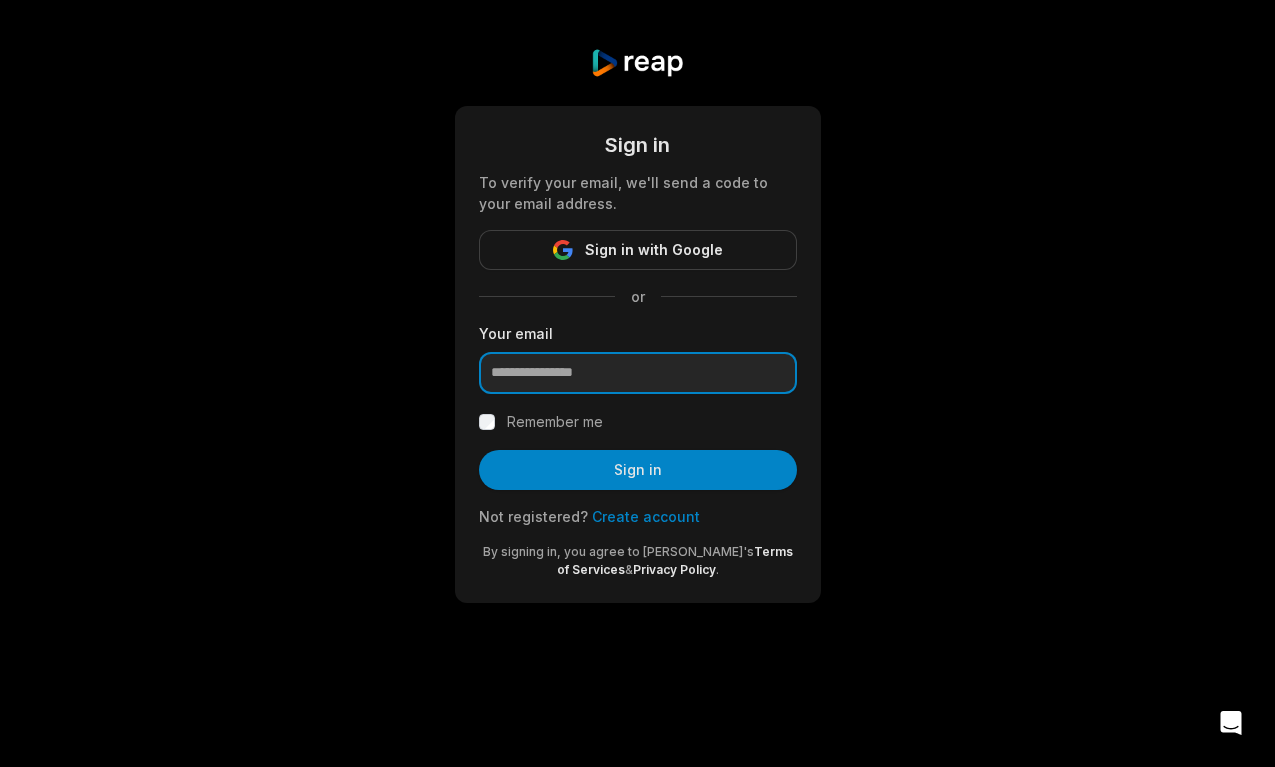 click at bounding box center [638, 373] 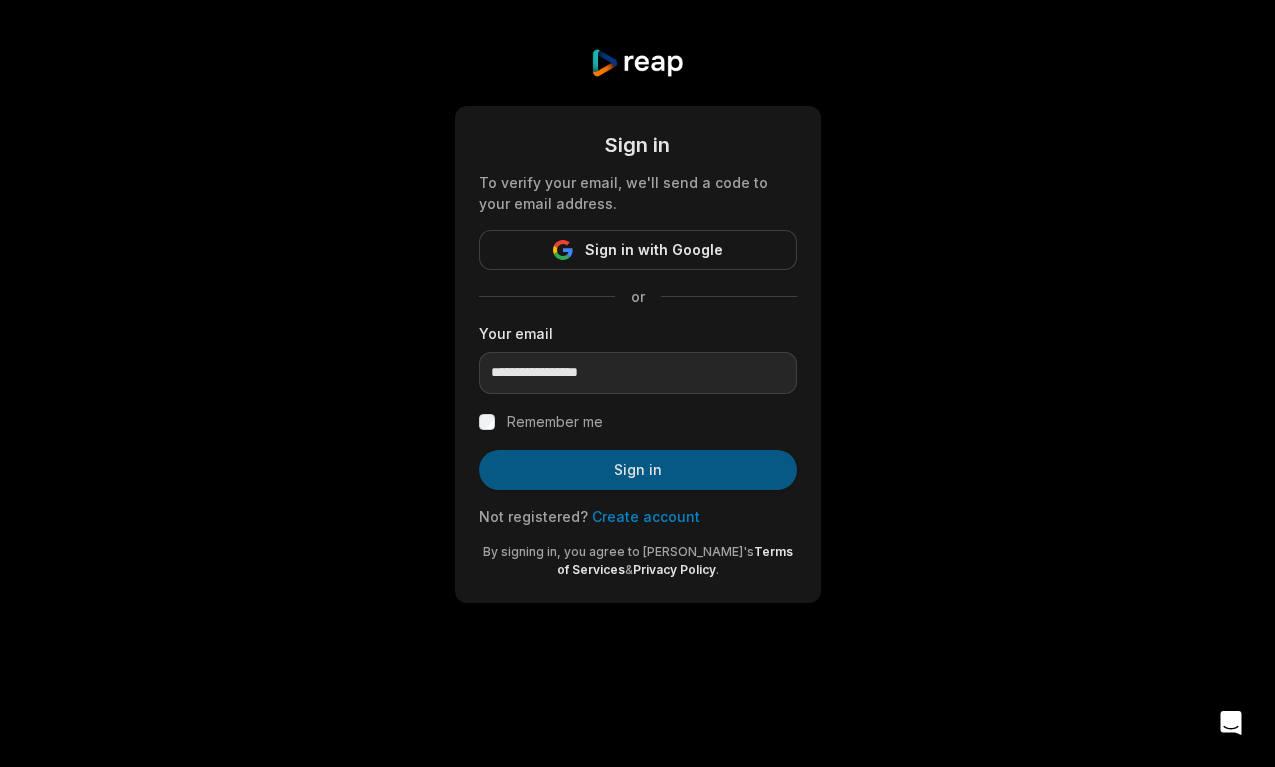 click on "Sign in" at bounding box center (638, 470) 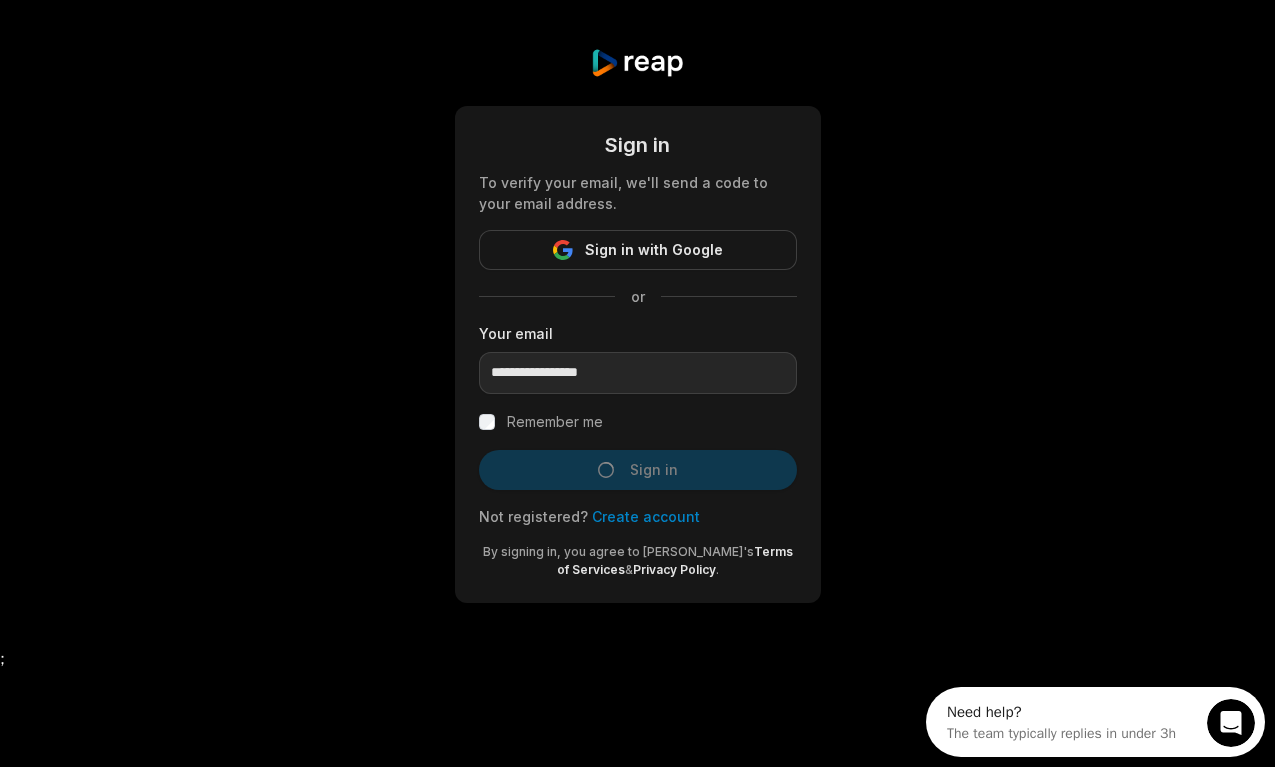 scroll, scrollTop: 0, scrollLeft: 0, axis: both 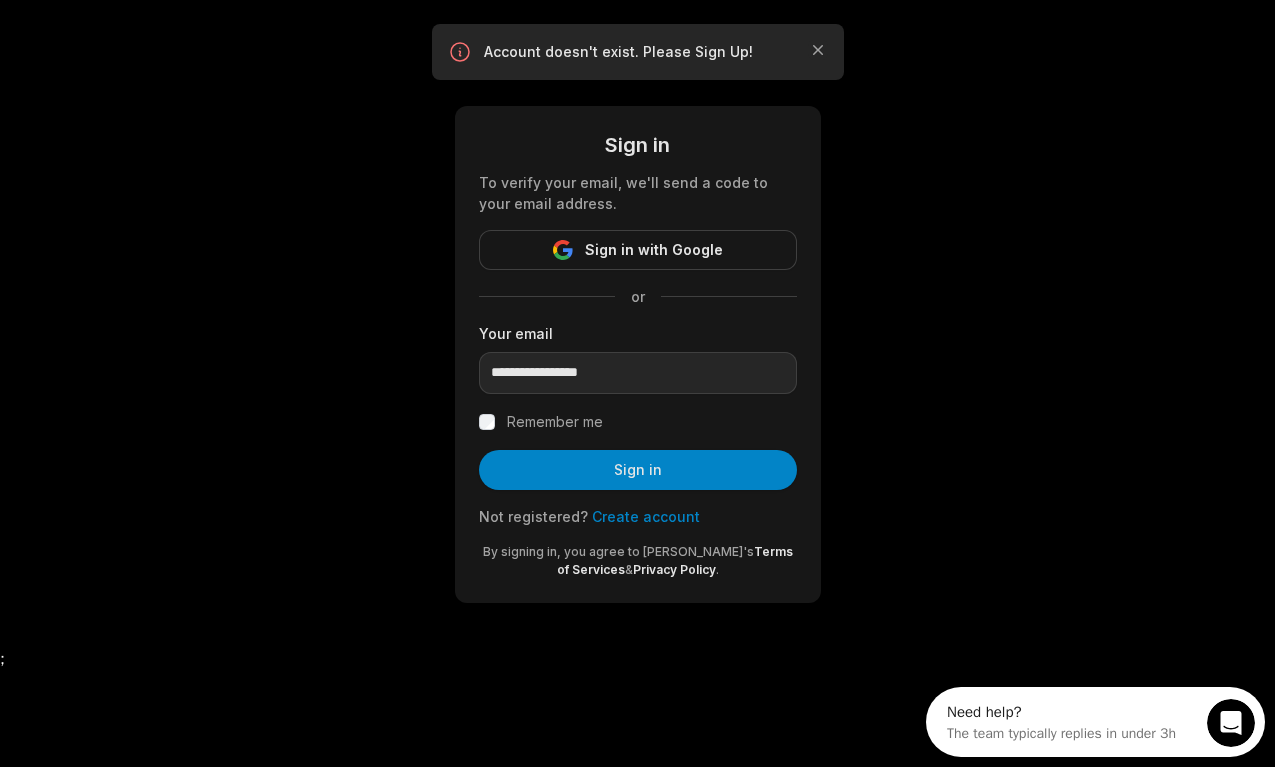 click on "Create account" at bounding box center [646, 516] 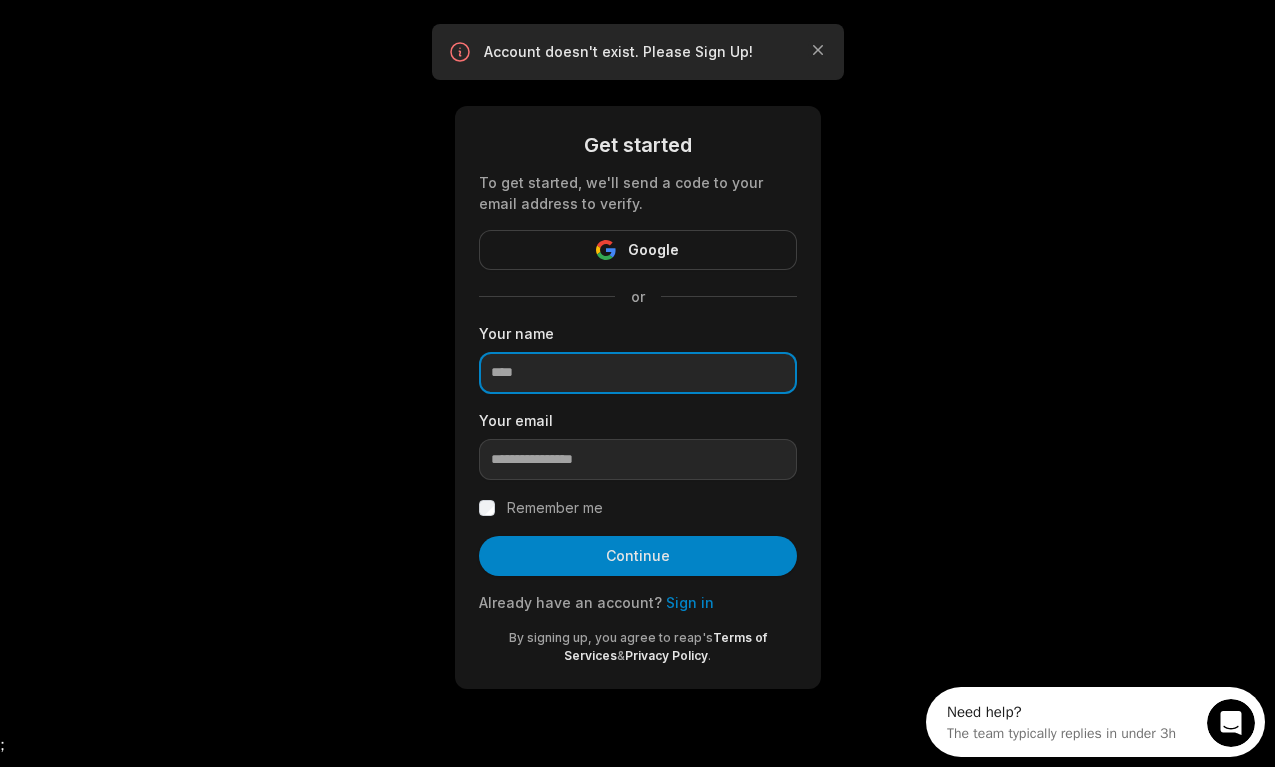 click at bounding box center (638, 373) 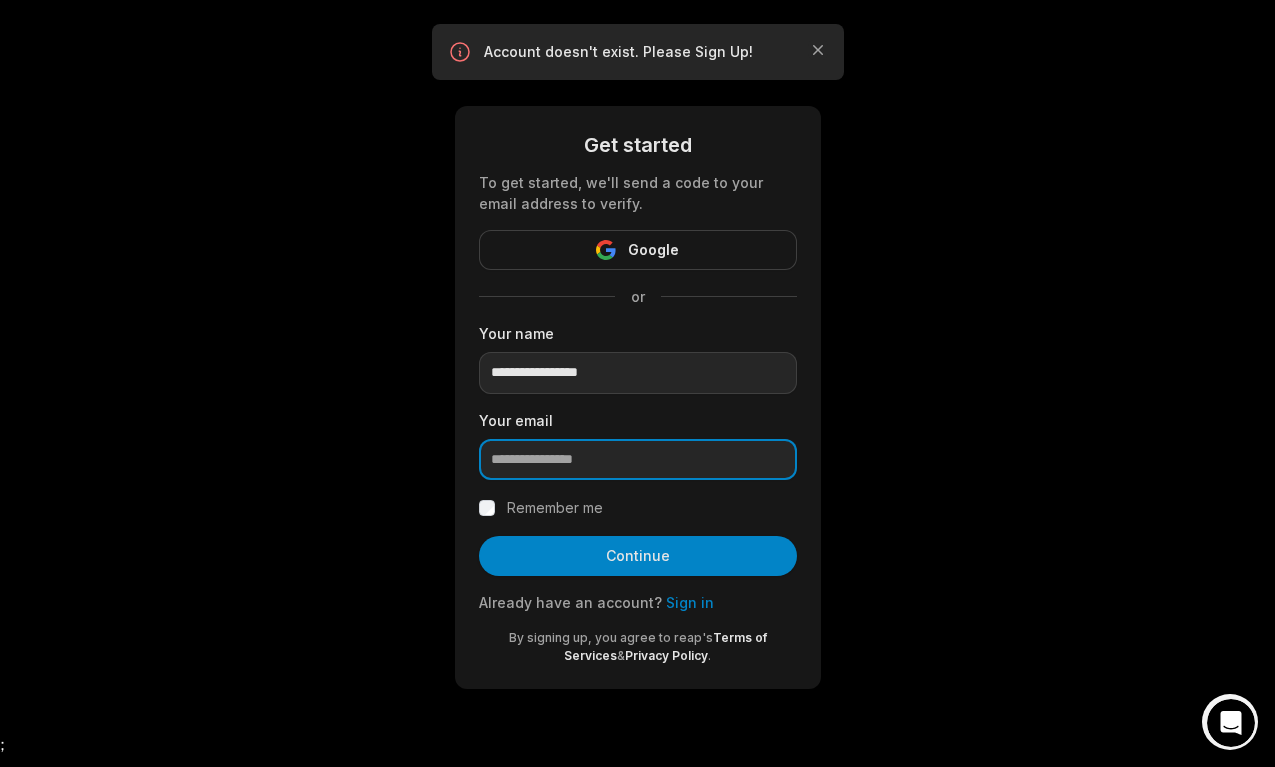 click at bounding box center (638, 460) 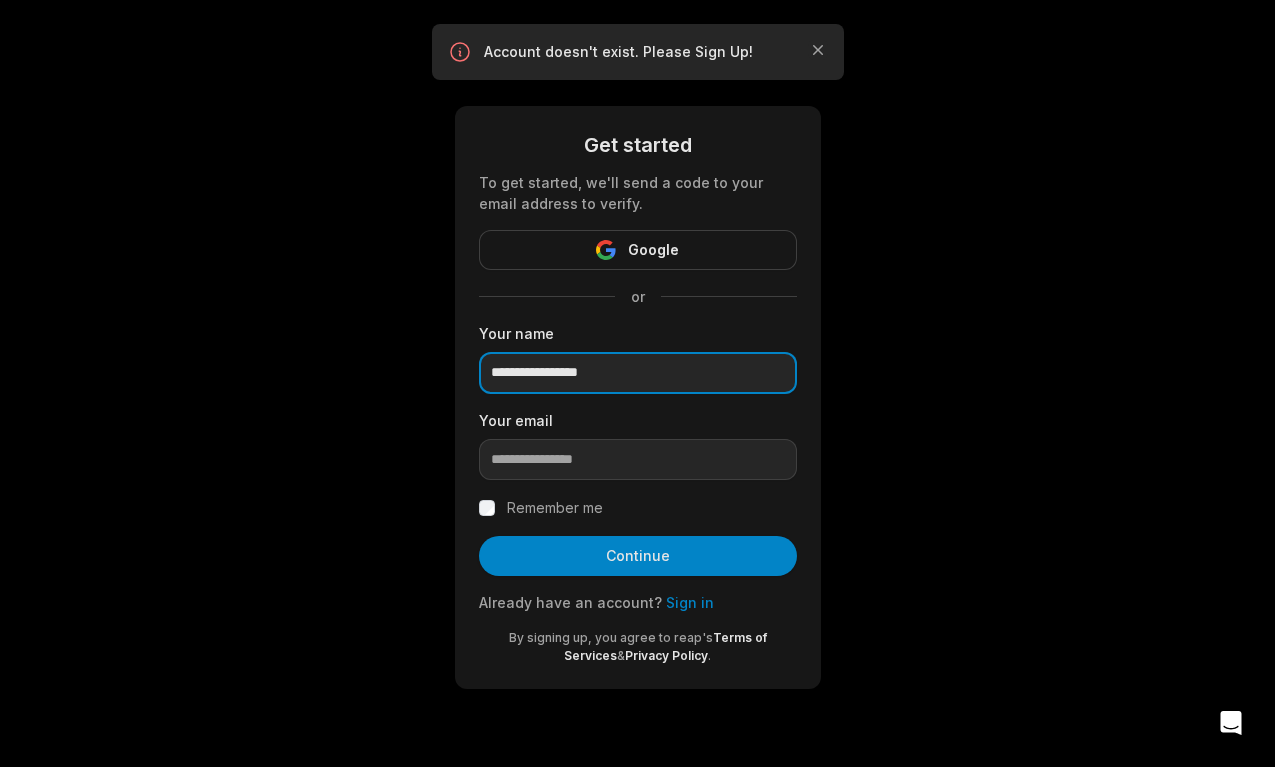 click on "**********" at bounding box center [638, 373] 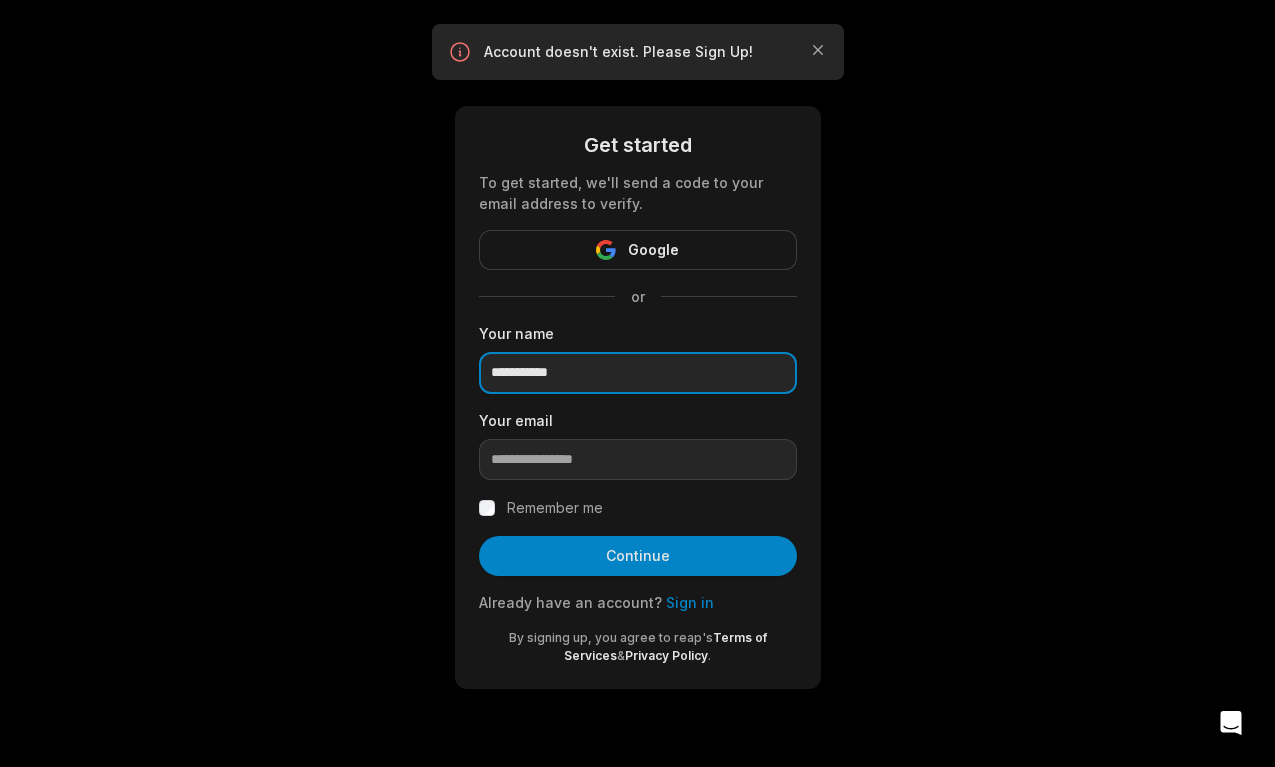 type on "**********" 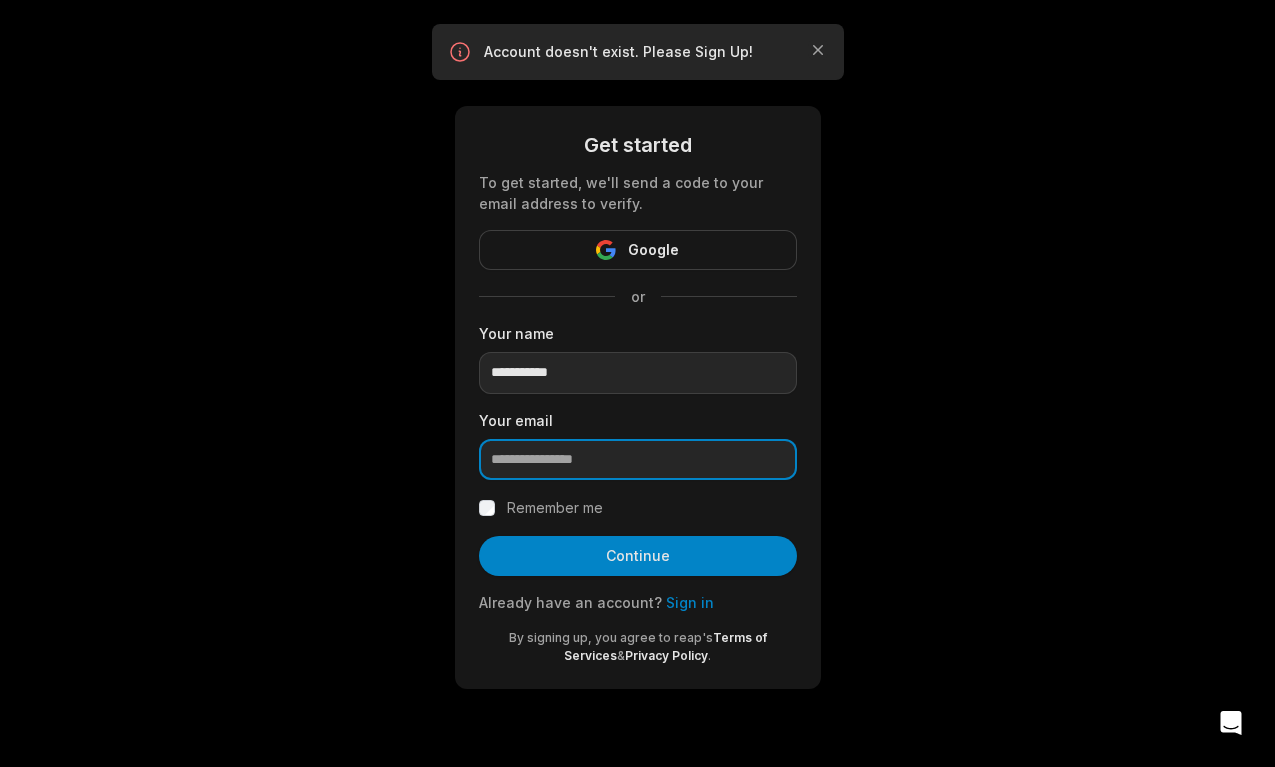 click at bounding box center [638, 460] 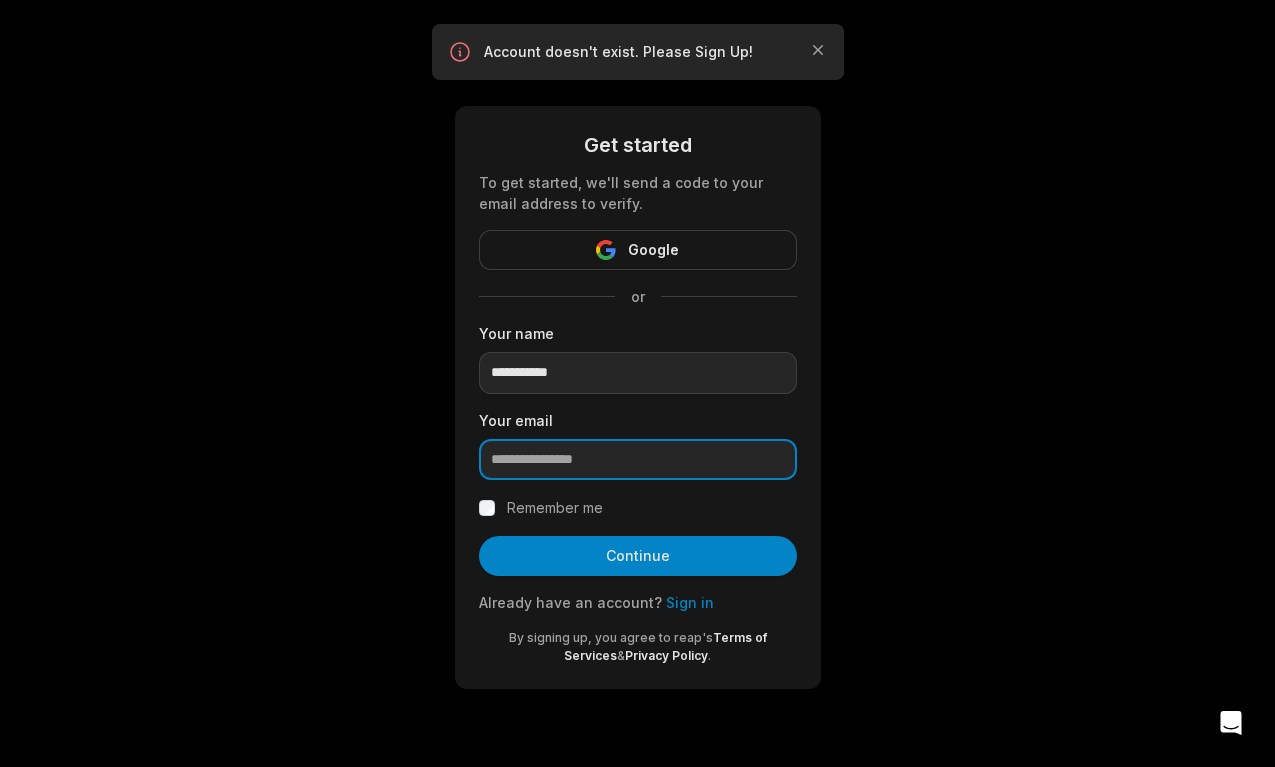 type on "**********" 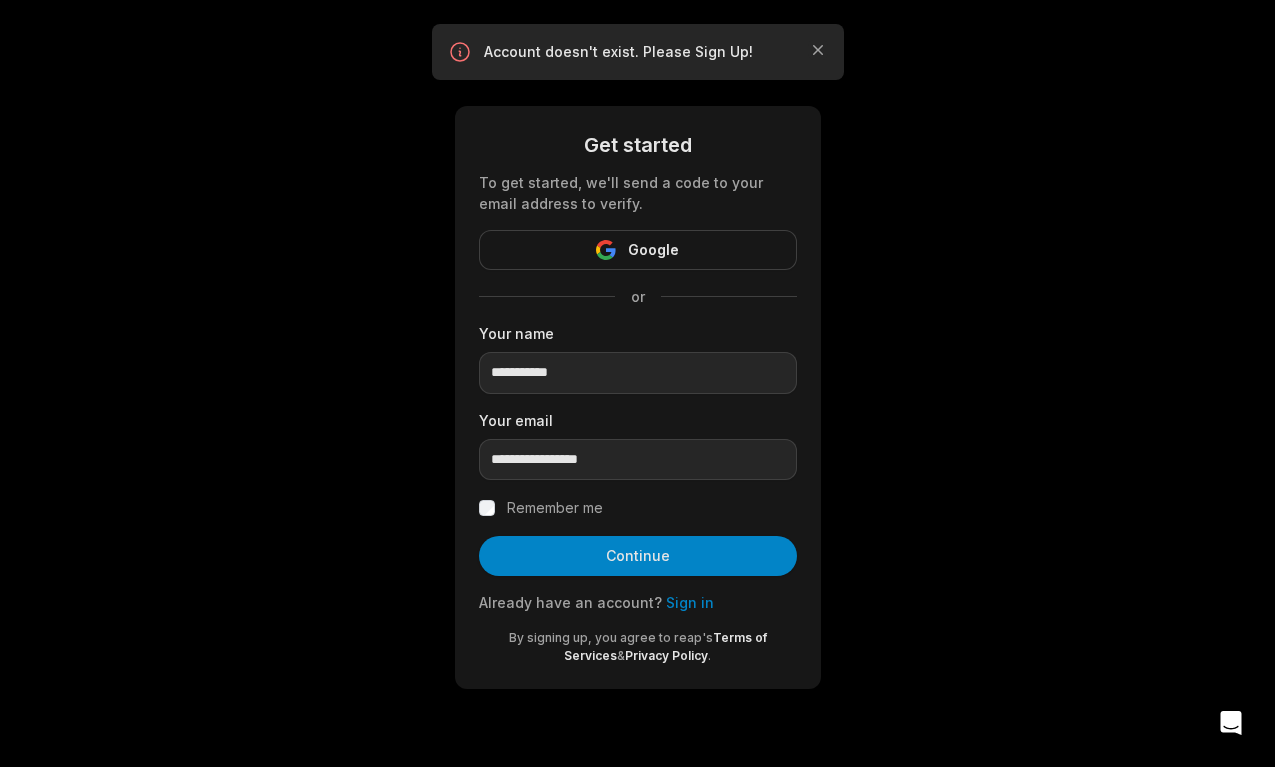 click on "Remember me" at bounding box center [555, 508] 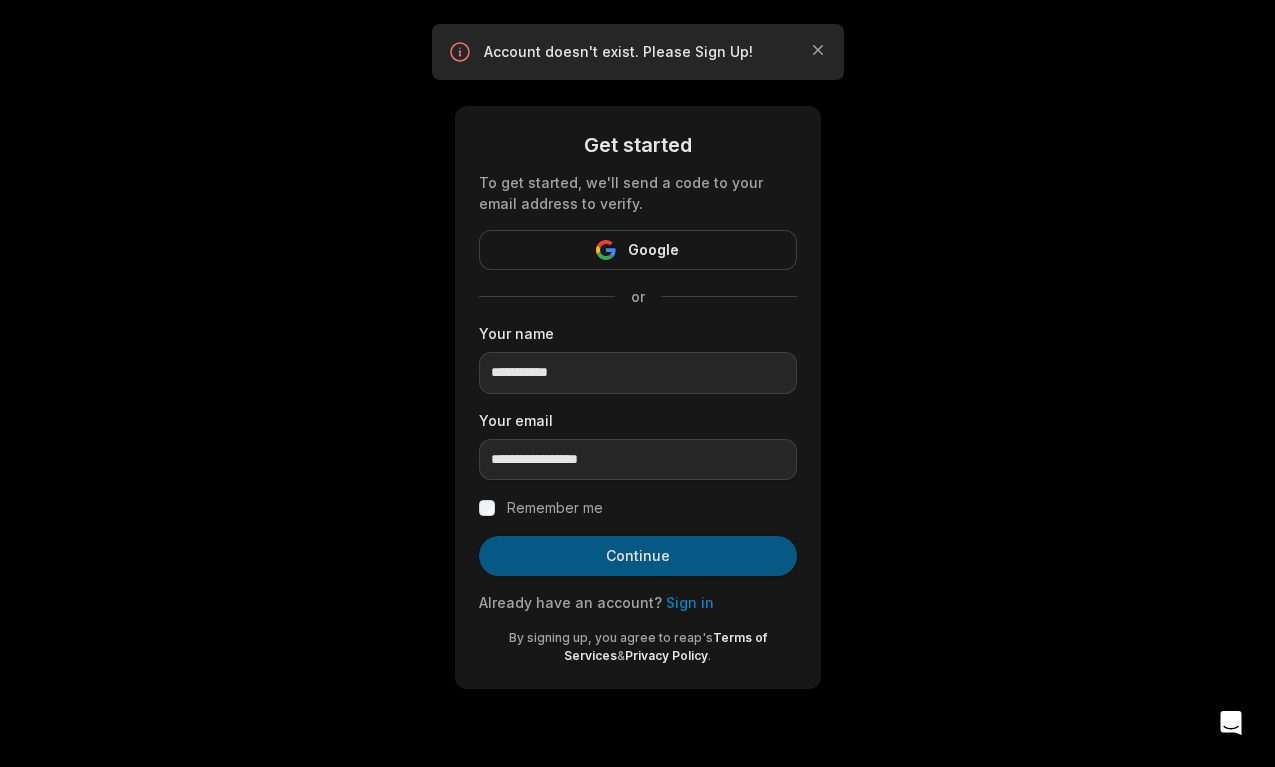 click on "Continue" at bounding box center [638, 556] 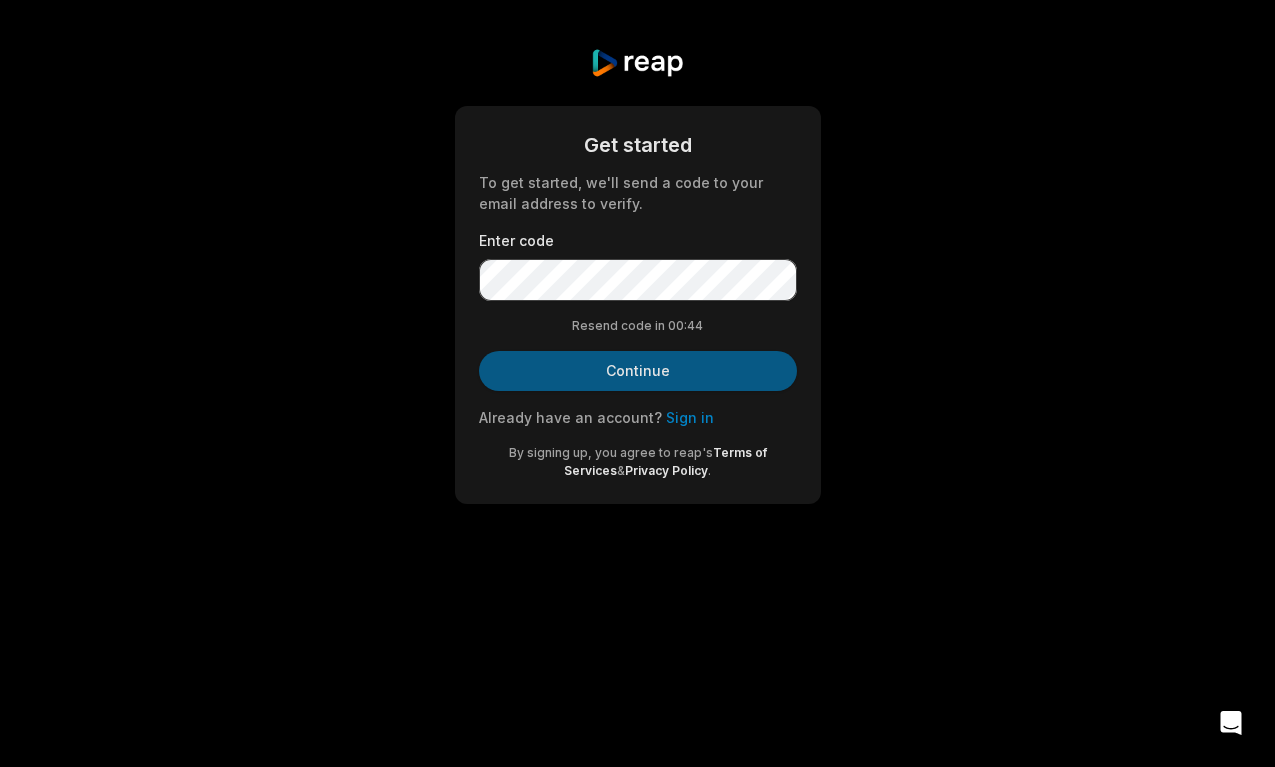 click on "Continue" at bounding box center (638, 371) 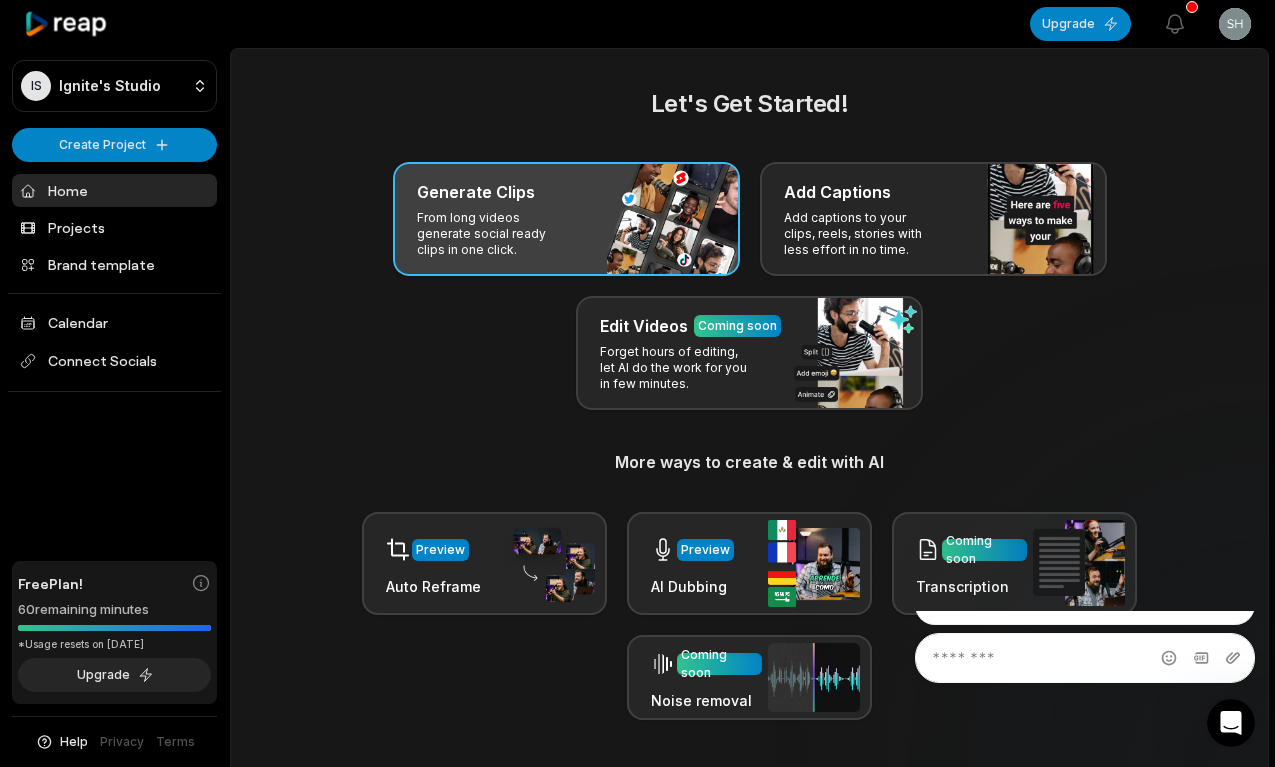 scroll, scrollTop: 0, scrollLeft: 0, axis: both 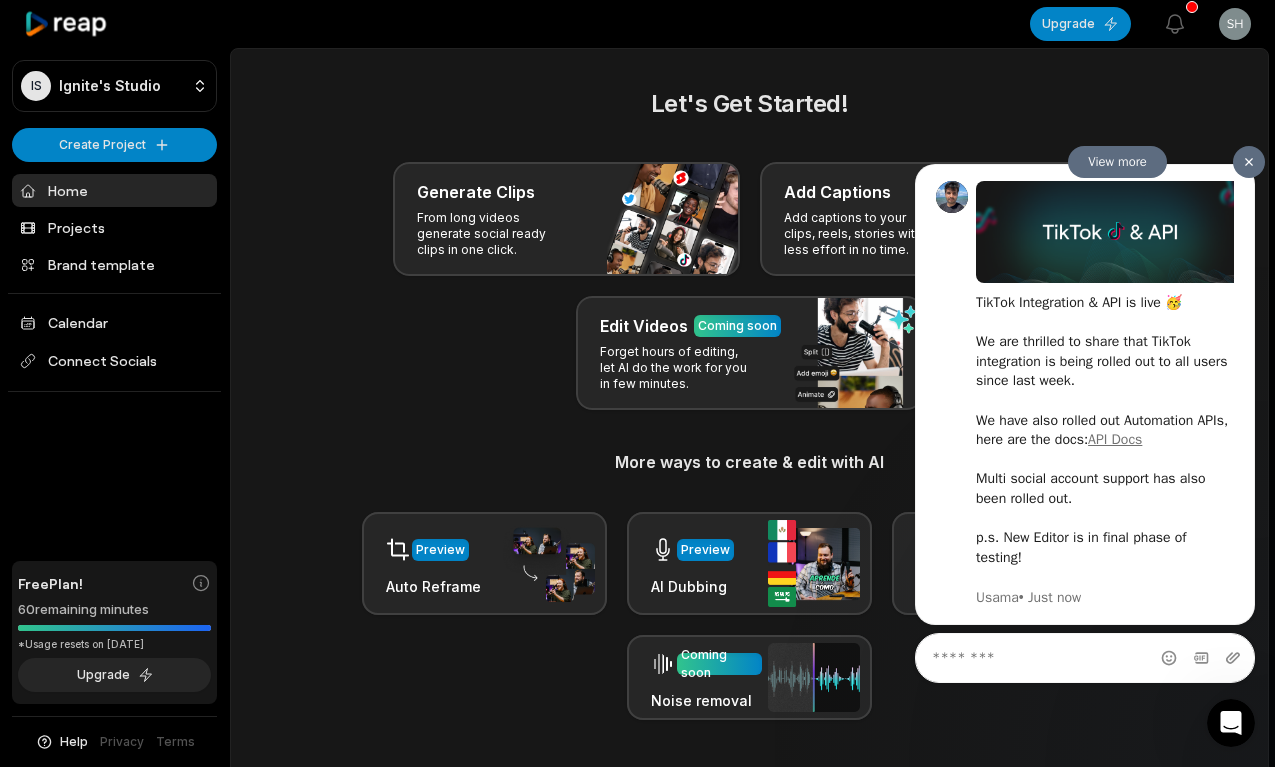 click at bounding box center (1249, 161) 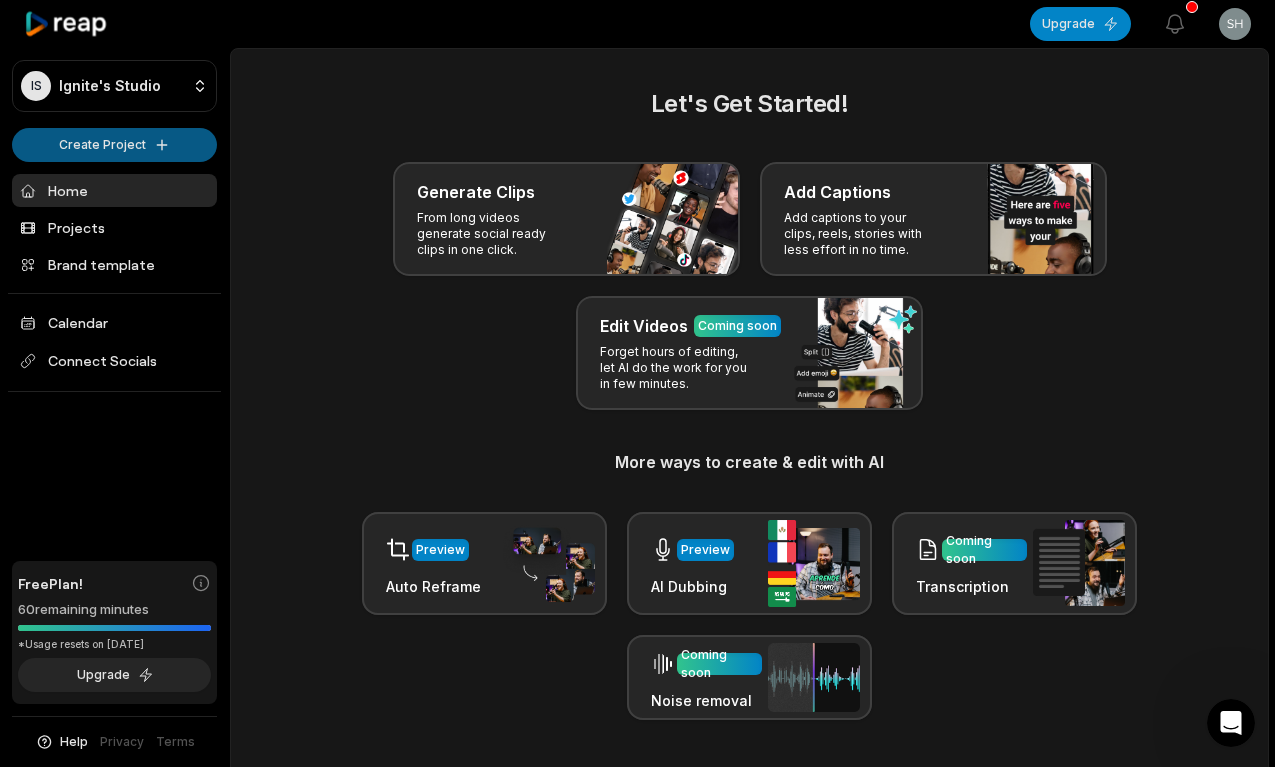 click on "IS Ignite's Studio Create Project Home Projects Brand template Calendar Connect Socials Free  Plan! 60  remaining minutes *Usage resets on August 2, 2025 Upgrade Help Privacy Terms Open sidebar Upgrade View notifications Open user menu   Let's Get Started! Generate Clips From long videos generate social ready clips in one click. Add Captions Add captions to your clips, reels, stories with less effort in no time. Edit Videos Coming soon Forget hours of editing, let AI do the work for you in few minutes. More ways to create & edit with AI Preview Auto Reframe Preview AI Dubbing Coming soon Transcription Coming soon Noise removal Recent Projects View all Made with   in San Francisco" at bounding box center [637, 383] 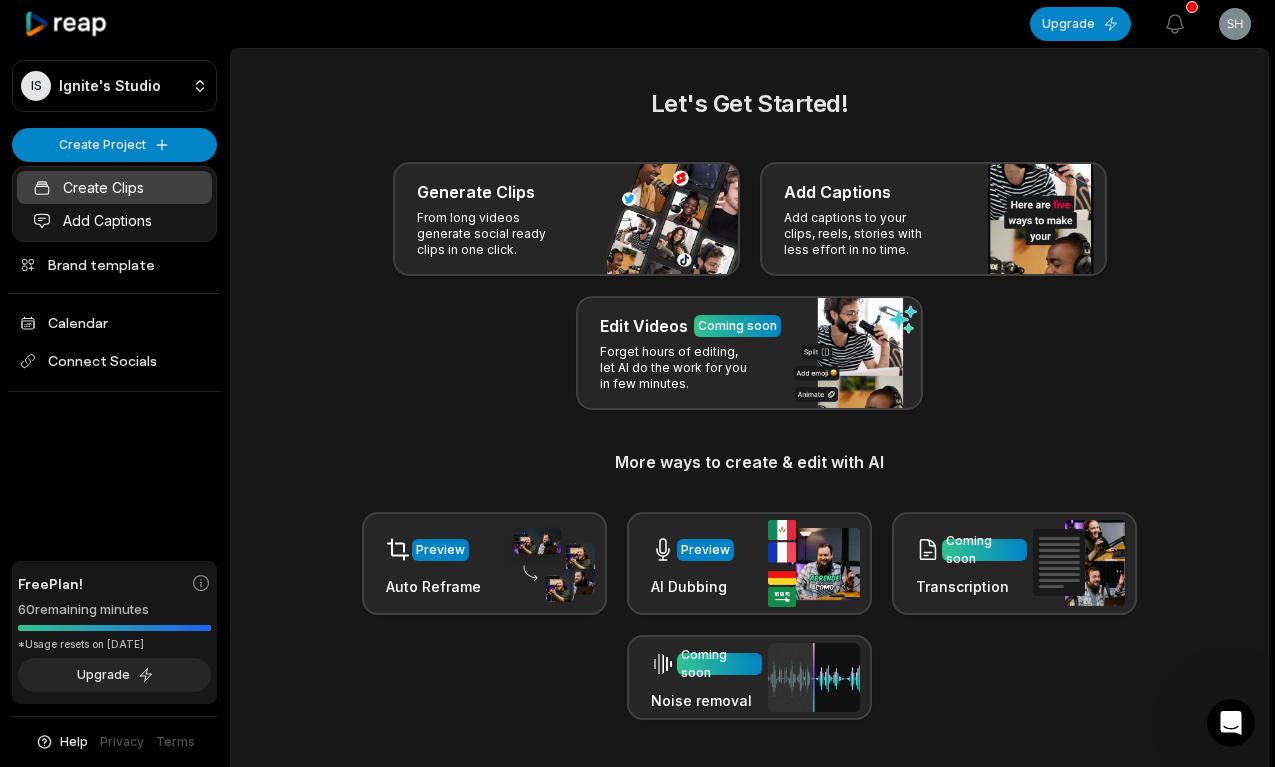 click on "Create Clips" at bounding box center [114, 187] 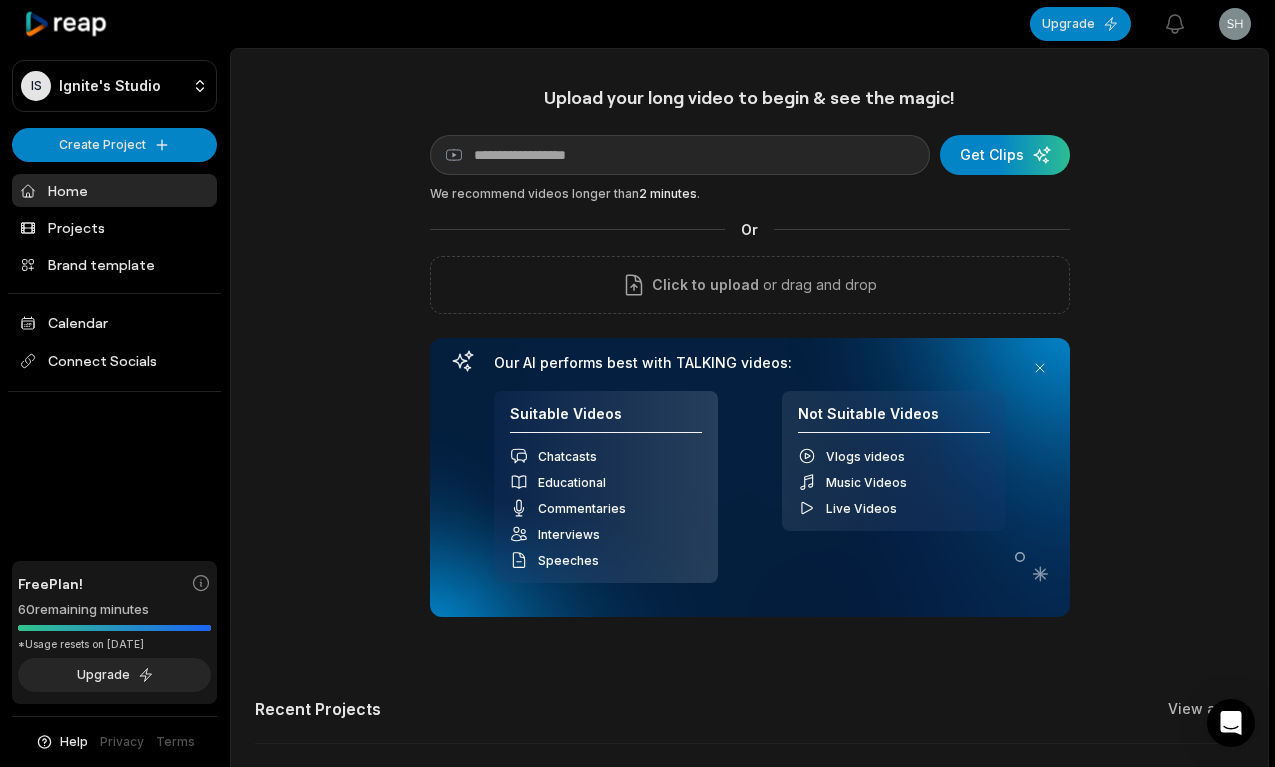scroll, scrollTop: 0, scrollLeft: 0, axis: both 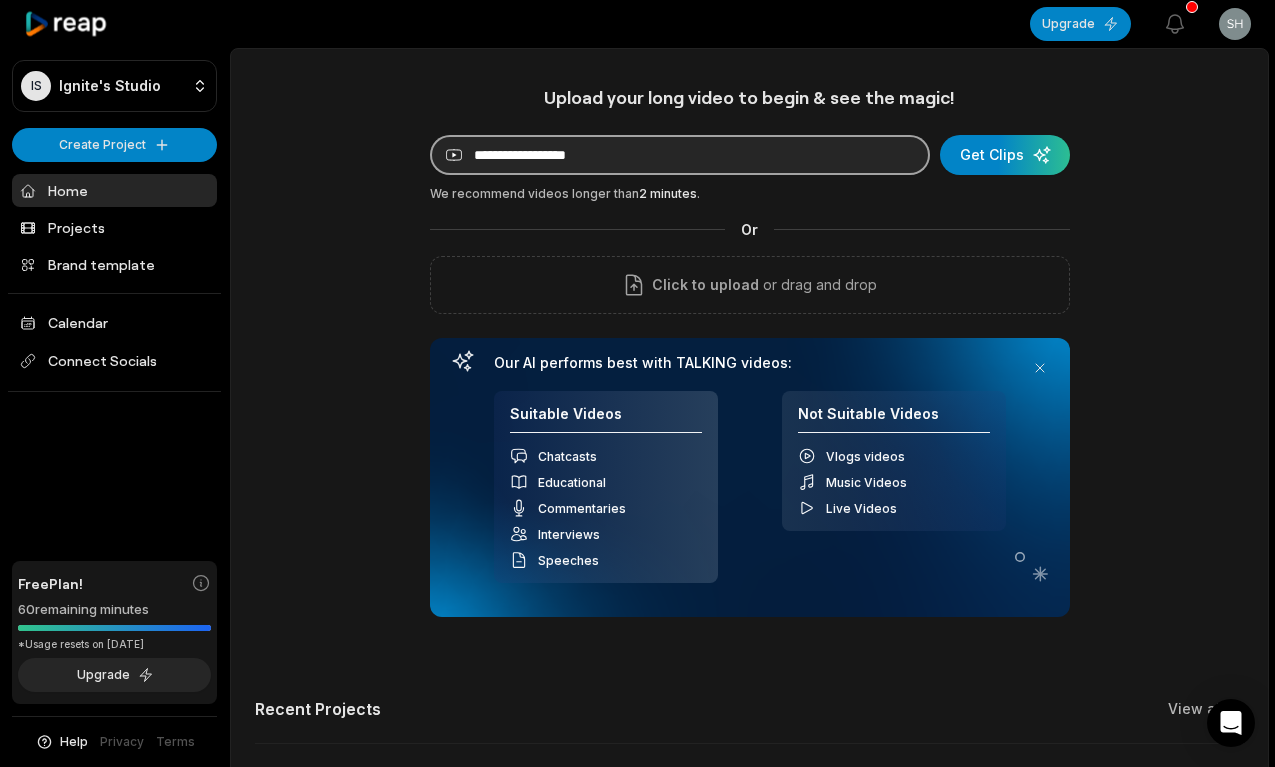 click at bounding box center [680, 155] 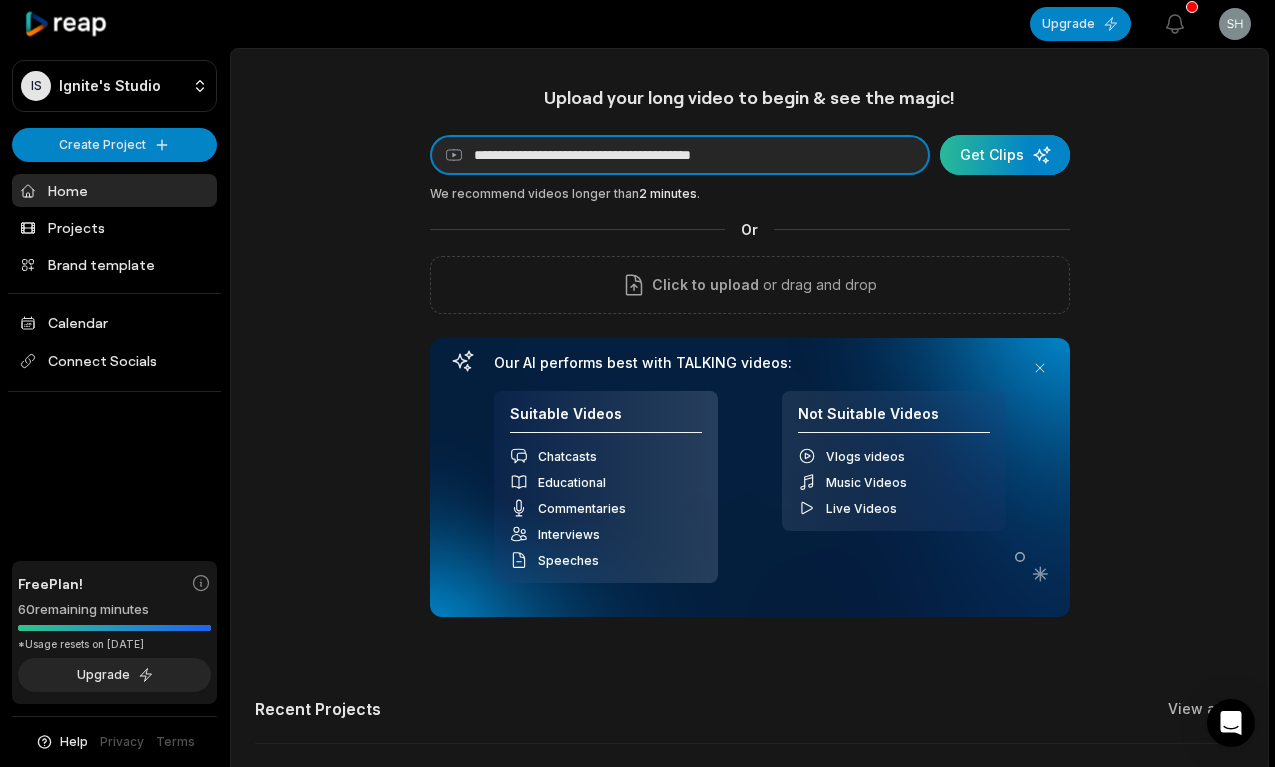 type on "**********" 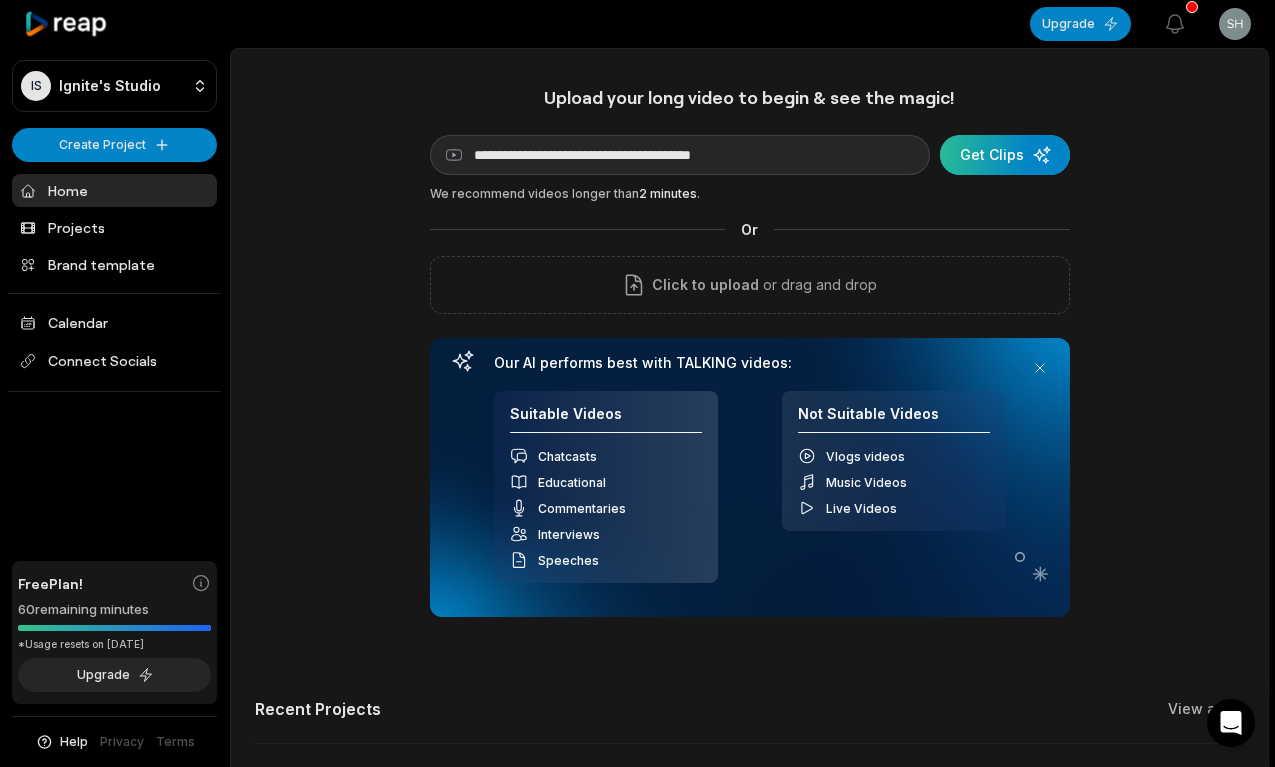 click at bounding box center (1005, 155) 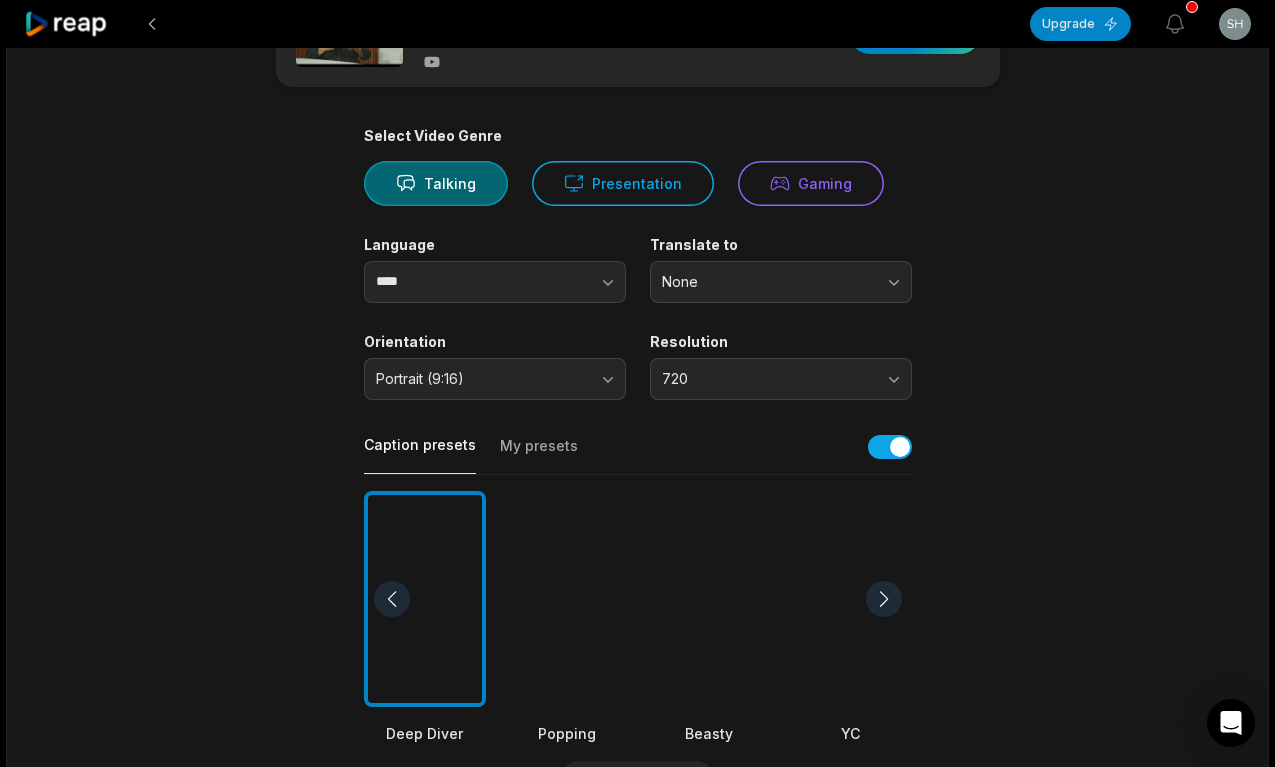 scroll, scrollTop: 108, scrollLeft: 0, axis: vertical 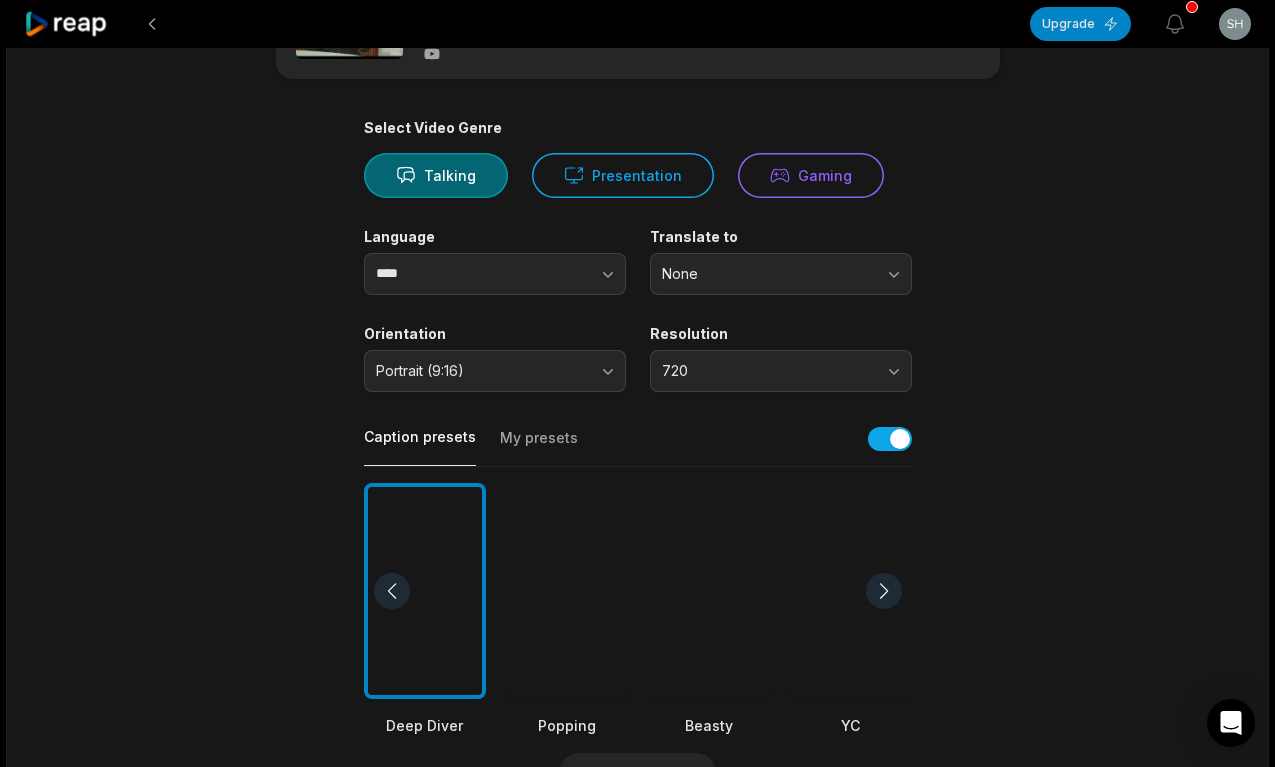 click on "Caption presets My presets" at bounding box center [638, 444] 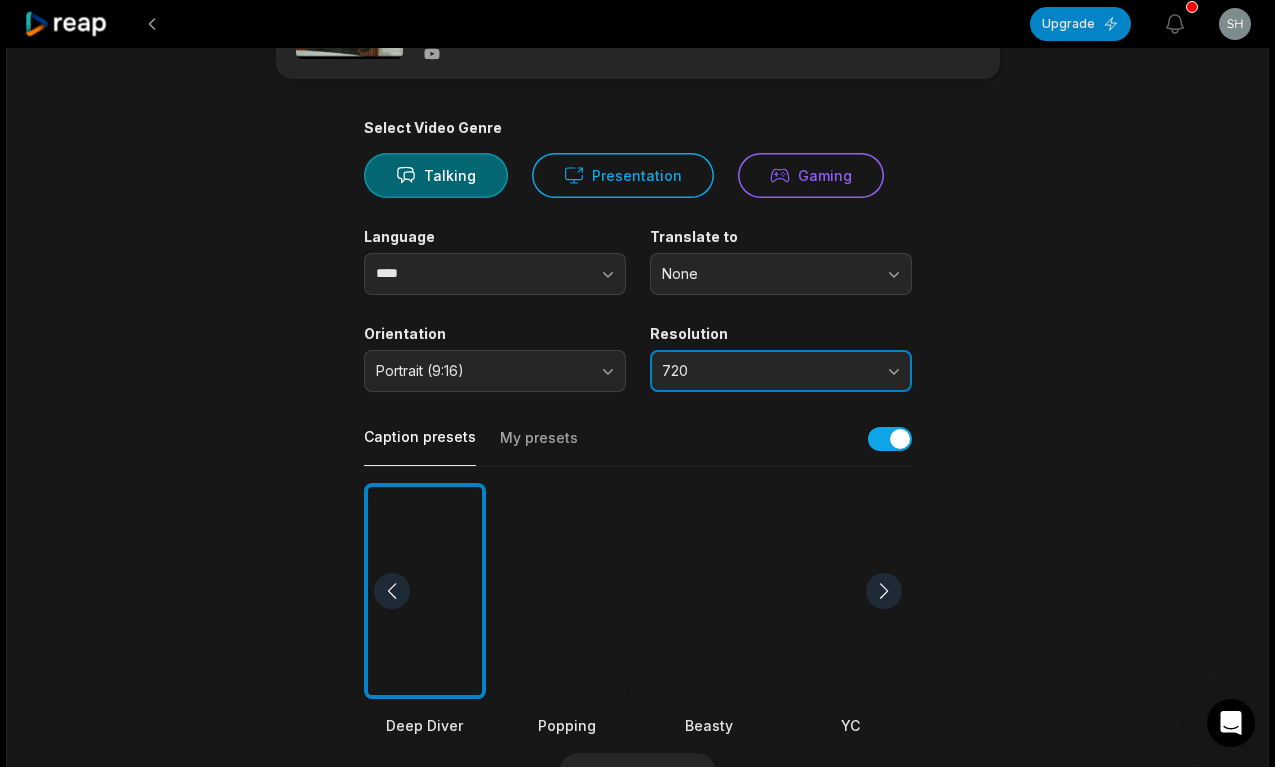 click on "720" at bounding box center (781, 371) 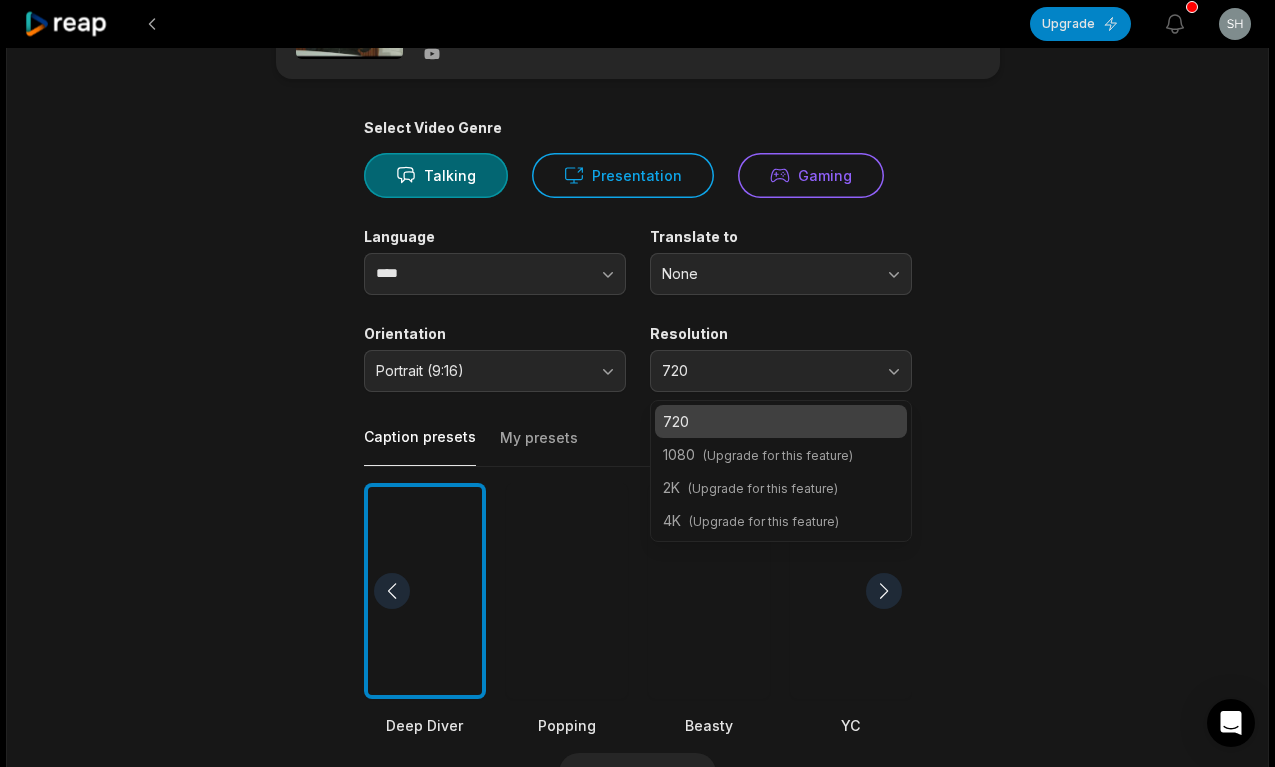 click on "21:26 🔴 Ignite Finance Episode 1 With Dr. Marlene Street-Forrest Get Clips Select Video Genre Talking Presentation Gaming Language **** Translate to None Orientation Portrait (9:16) Resolution 720 720    1080    (Upgrade for this feature) 2K    (Upgrade for this feature) 4K    (Upgrade for this feature) Caption presets My presets Deep Diver Popping Beasty YC Playdate Pet Zen More Presets Processing Time Frame 00:00 21:26 Auto Clip Length <30s 30s-60s 60s-90s 90s-3min Clip Topics (optional) Add specific topics that you want AI to clip from the video." at bounding box center [638, 585] 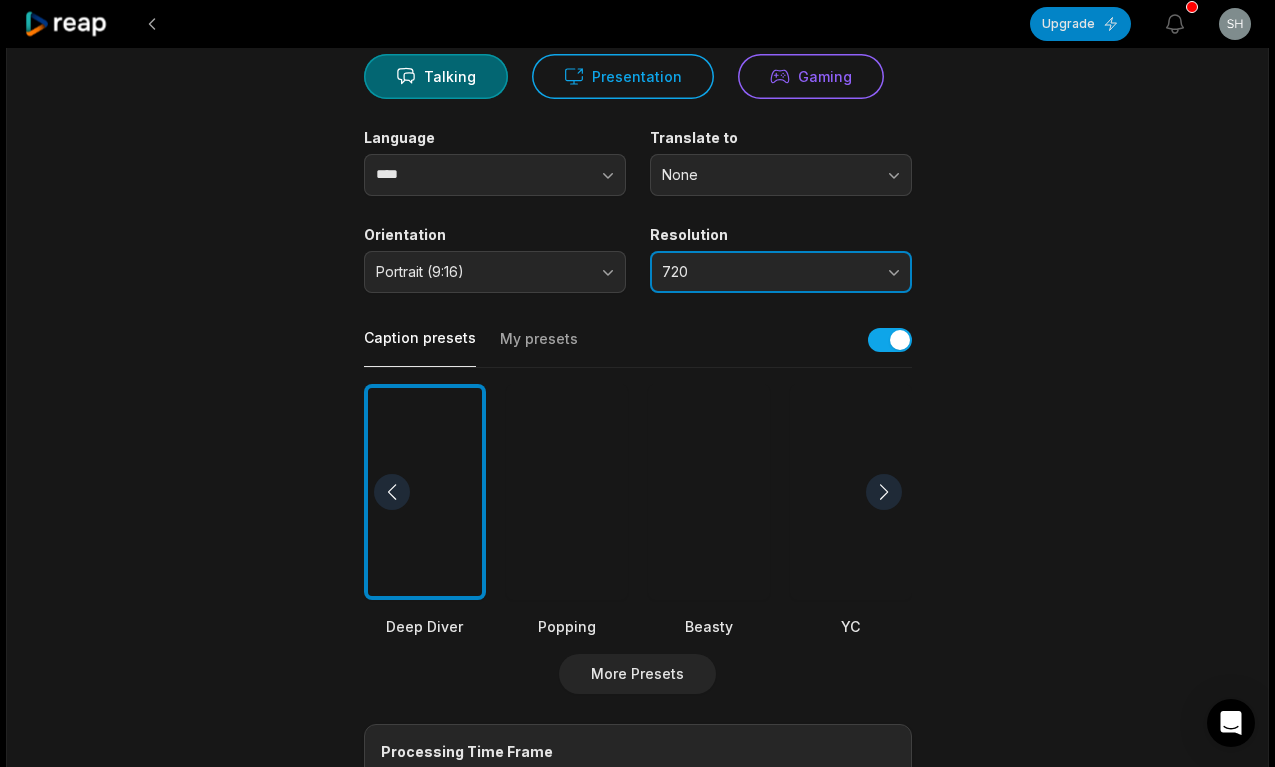 scroll, scrollTop: 224, scrollLeft: 0, axis: vertical 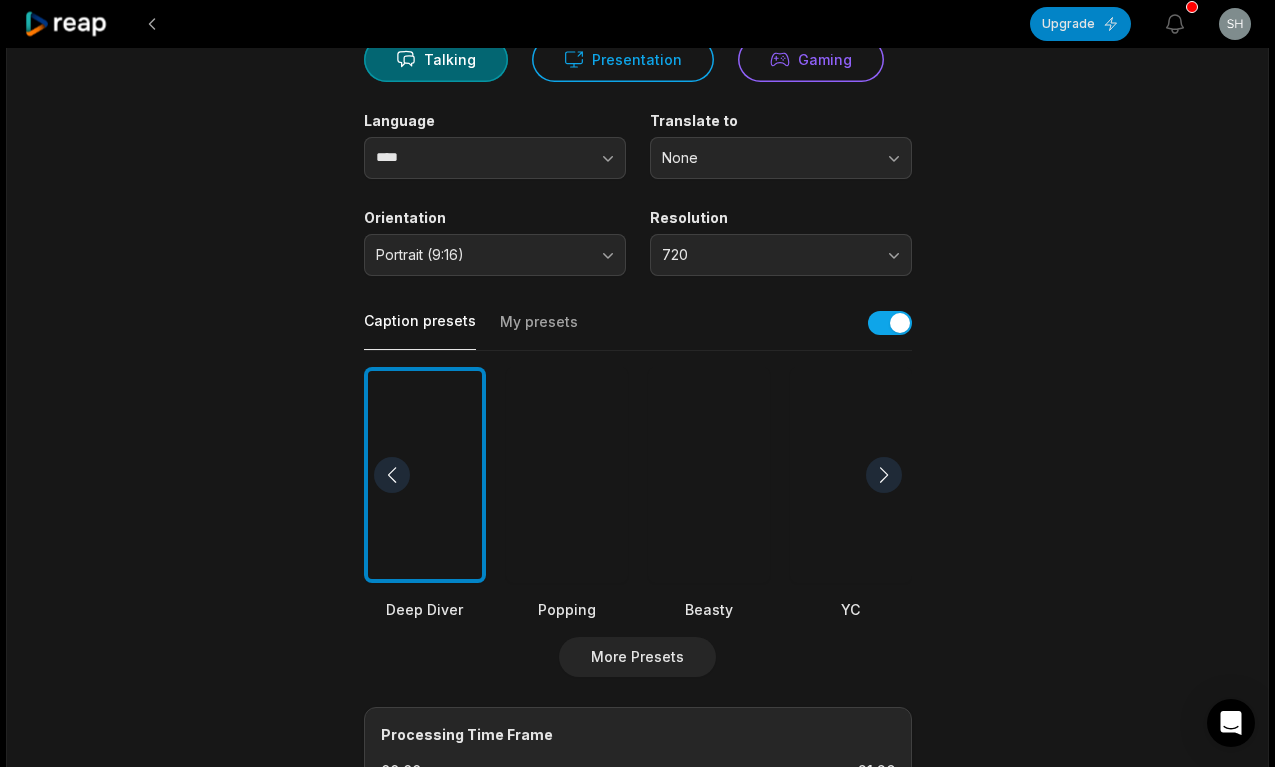click at bounding box center (884, 475) 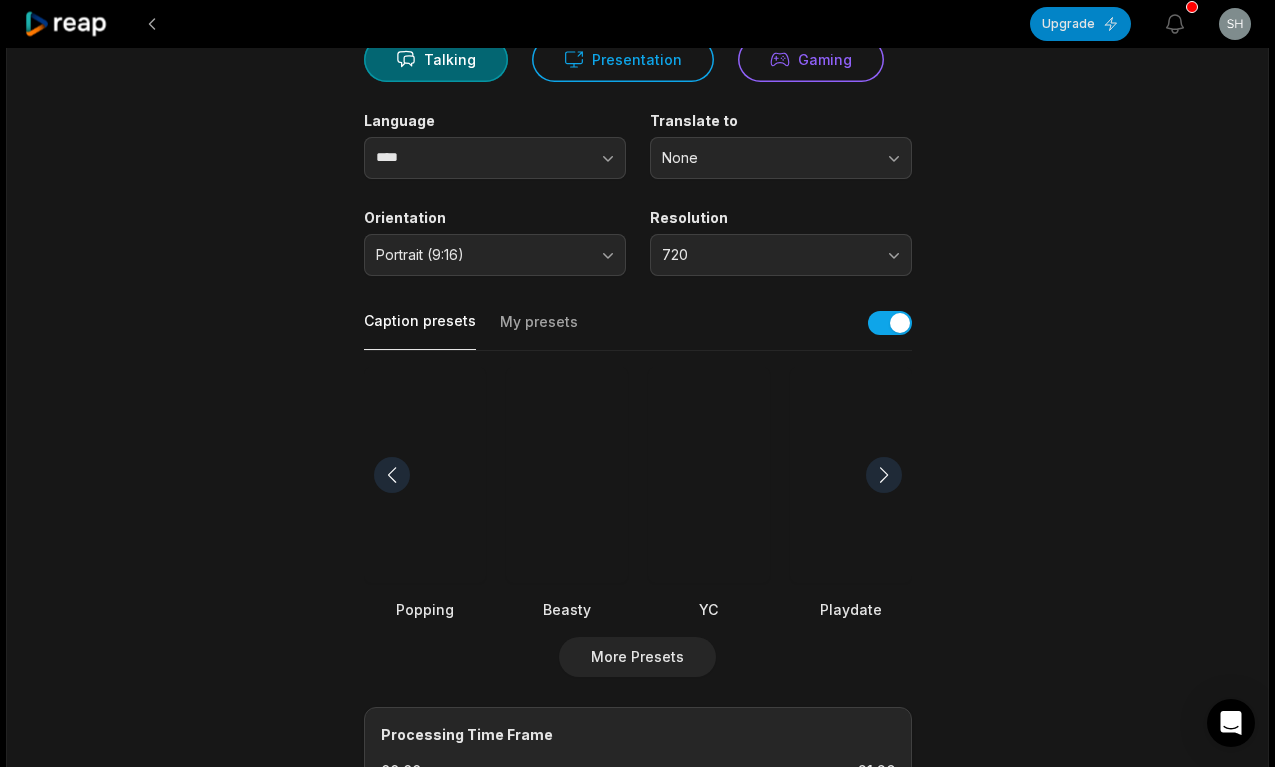 click at bounding box center [884, 475] 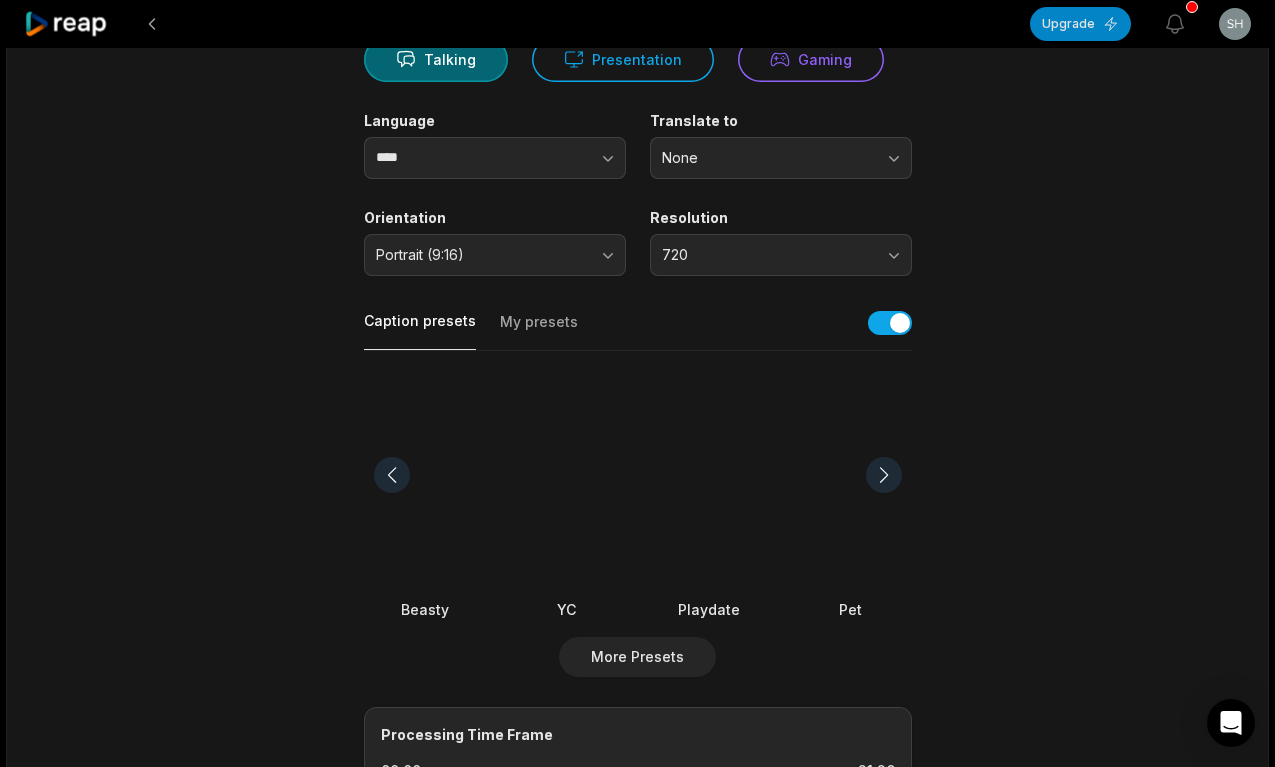 click at bounding box center (884, 475) 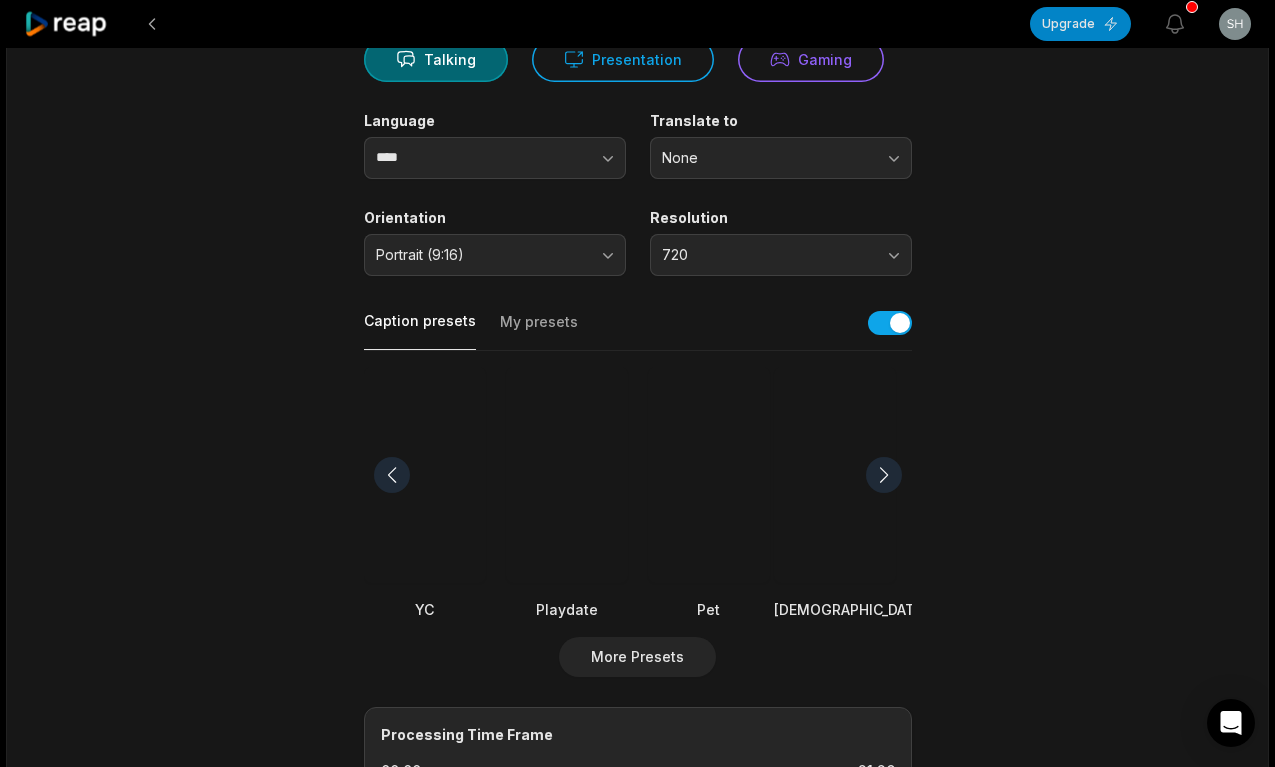 click at bounding box center [884, 475] 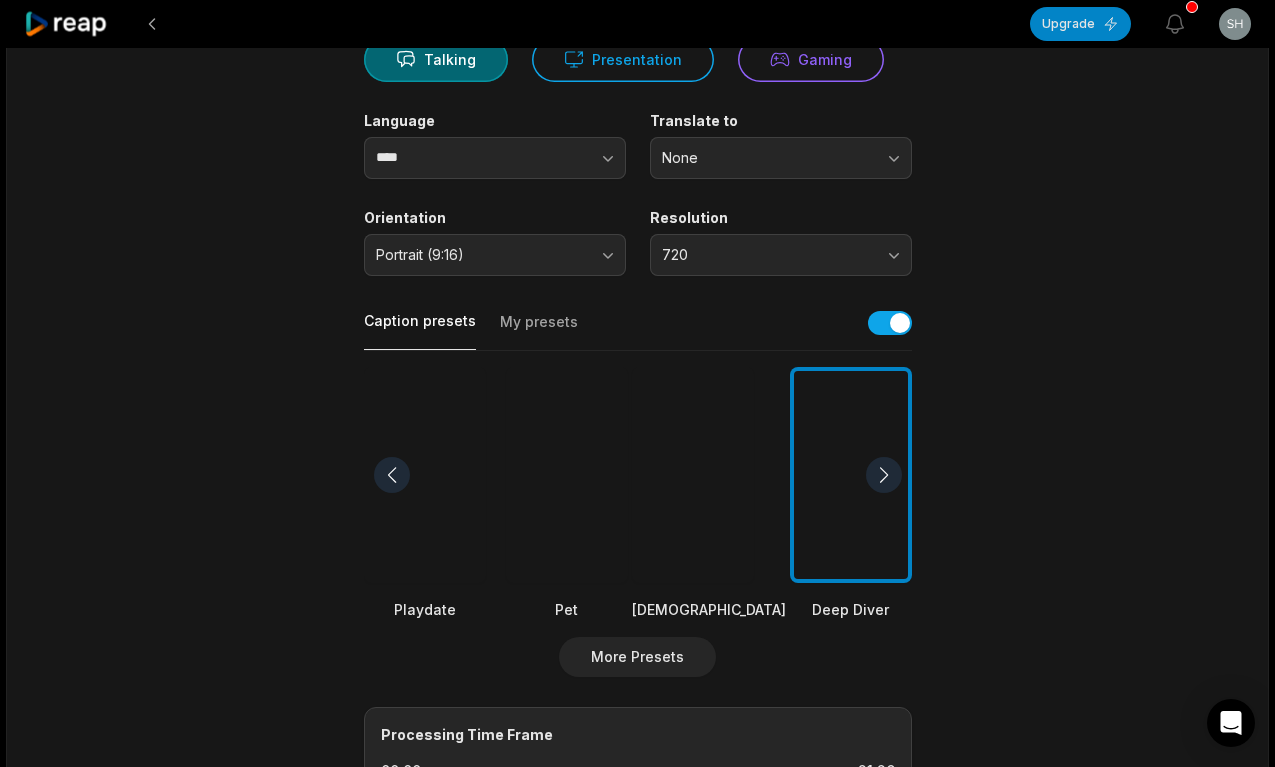 click at bounding box center (884, 475) 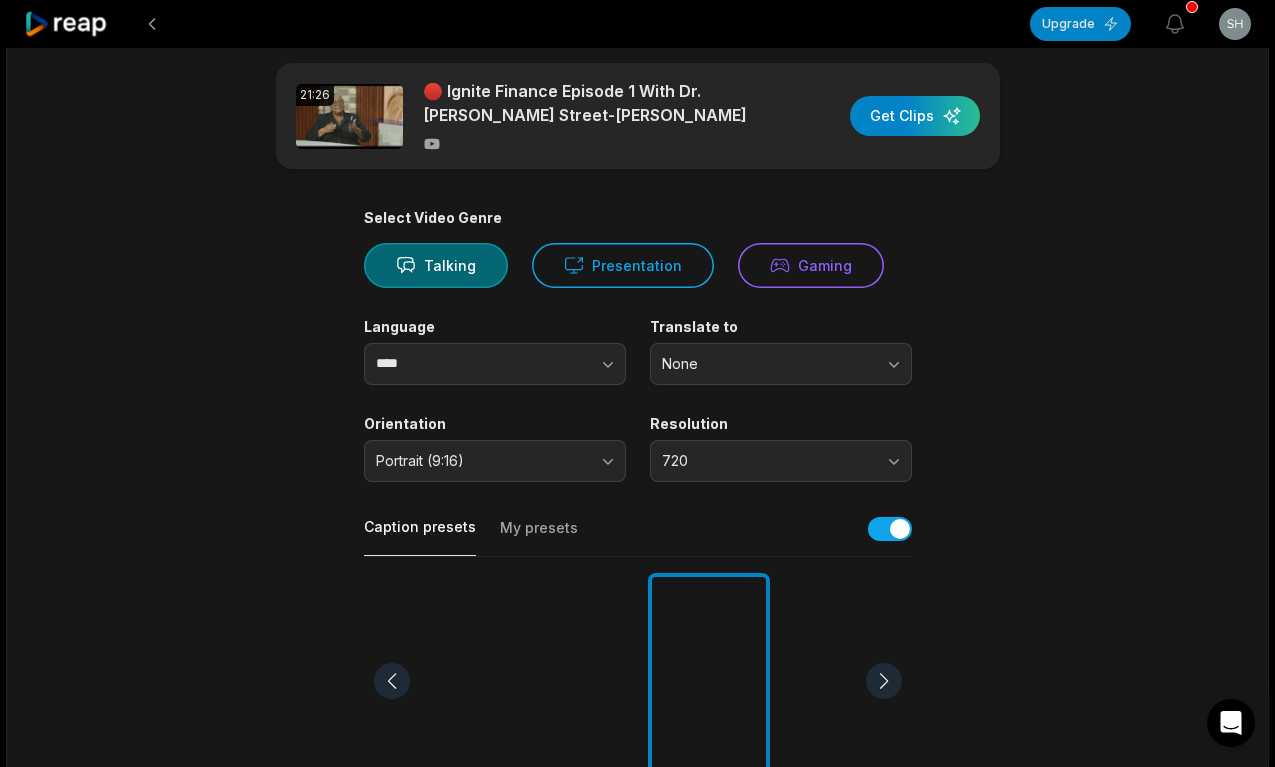 scroll, scrollTop: 12, scrollLeft: 0, axis: vertical 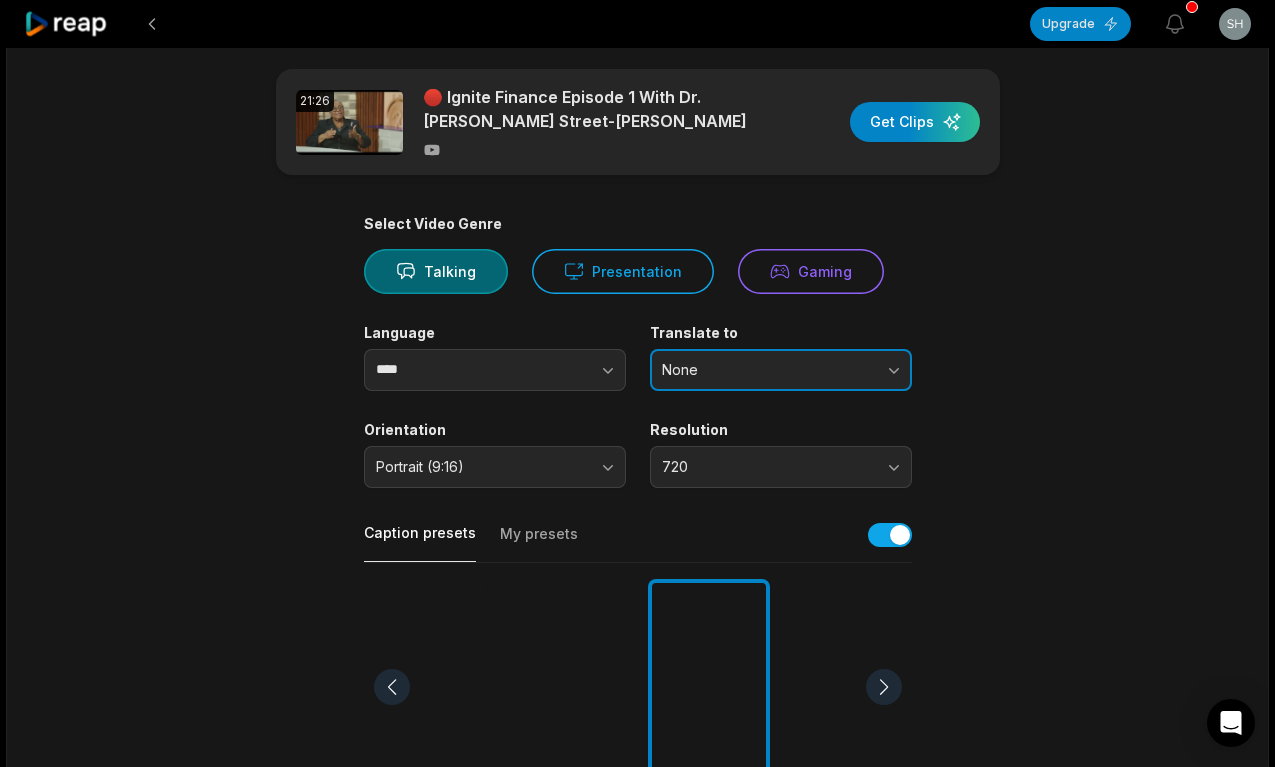 click on "None" at bounding box center (767, 370) 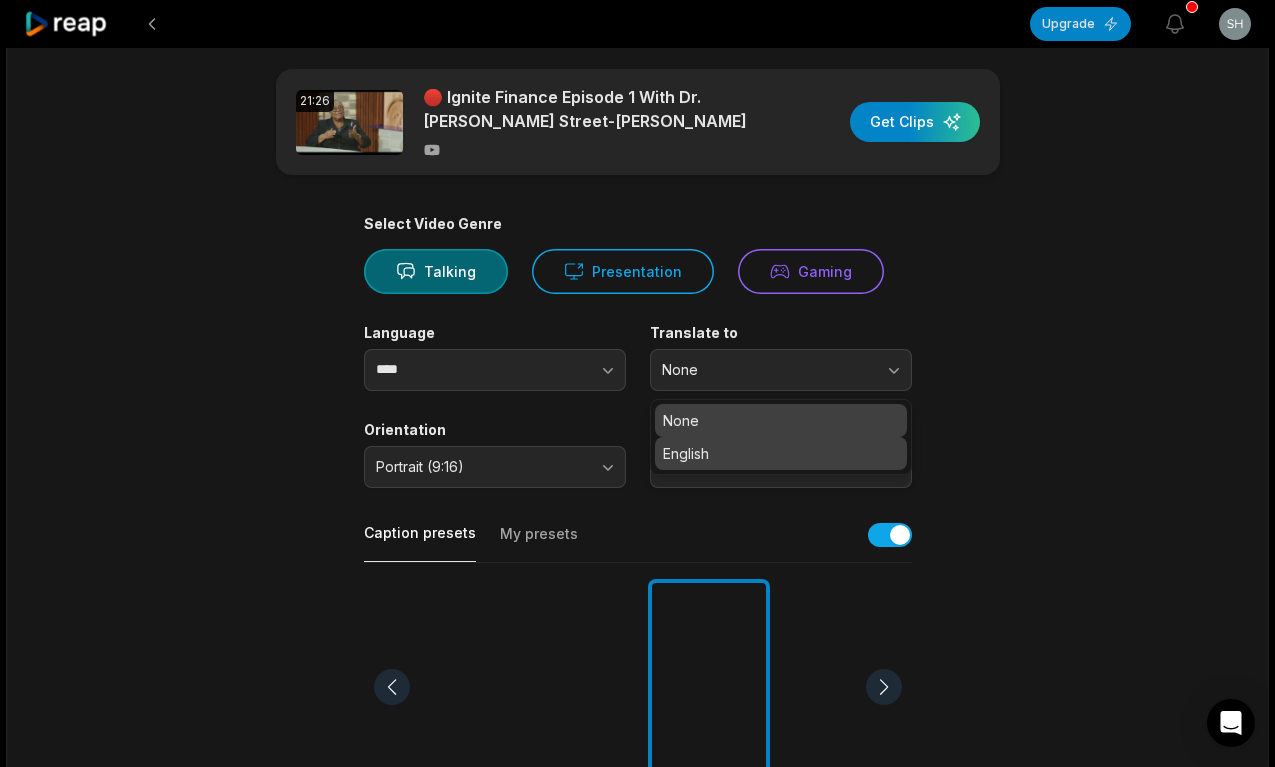 click on "English" at bounding box center [781, 453] 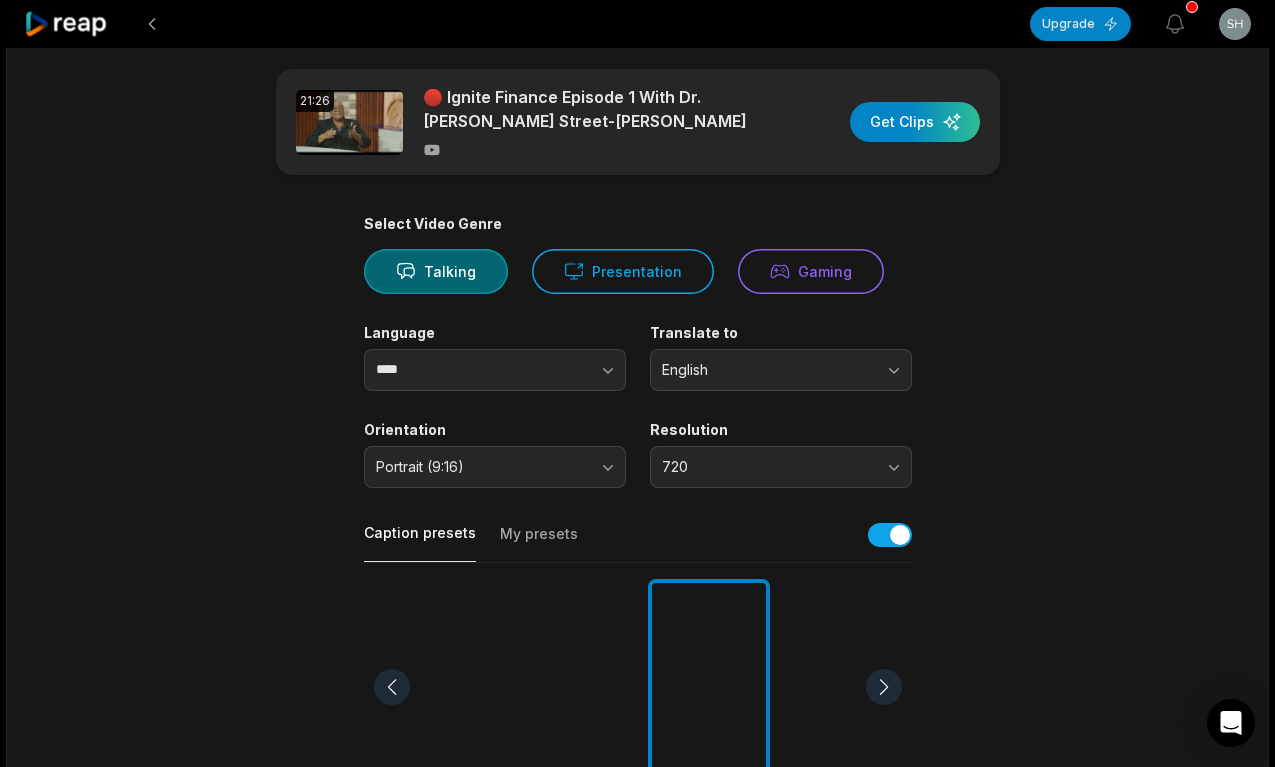 click on "21:26 🔴 Ignite Finance Episode 1 With Dr. Marlene Street-Forrest Get Clips Select Video Genre Talking Presentation Gaming Language **** Translate to English Orientation Portrait (9:16) Resolution 720 Caption presets My presets Beasty YC Playdate Pet Zen Deep Diver Popping More Presets Processing Time Frame 00:00 21:26 Auto Clip Length <30s 30s-60s 60s-90s 90s-3min Clip Topics (optional) Add specific topics that you want AI to clip from the video." at bounding box center (638, 681) 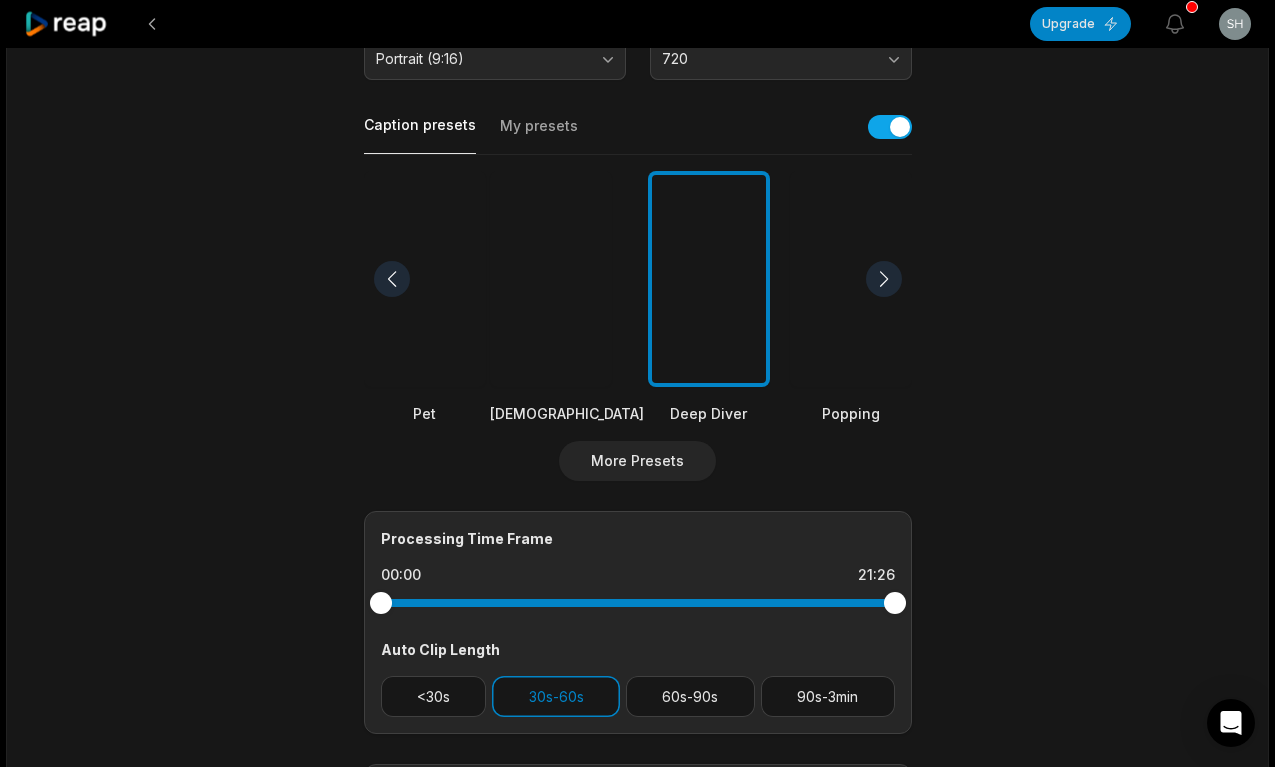 scroll, scrollTop: 683, scrollLeft: 0, axis: vertical 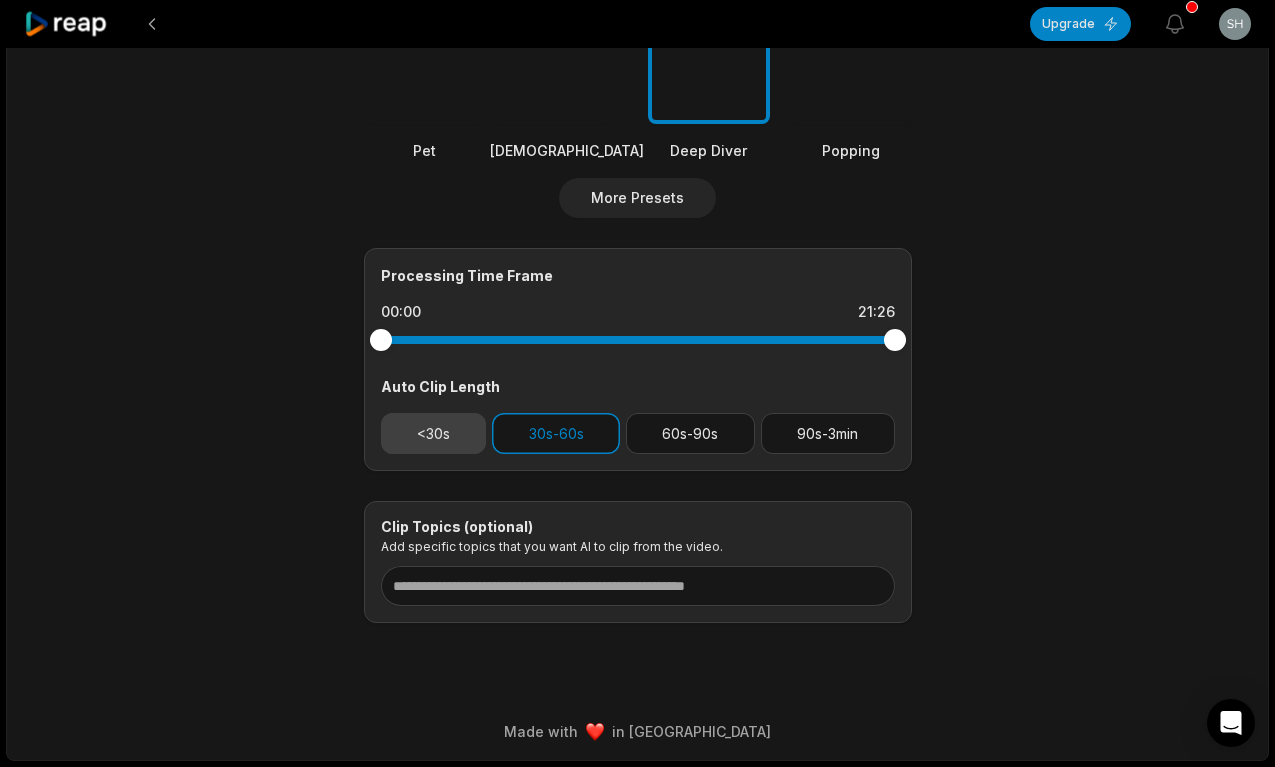 click on "<30s" at bounding box center [434, 433] 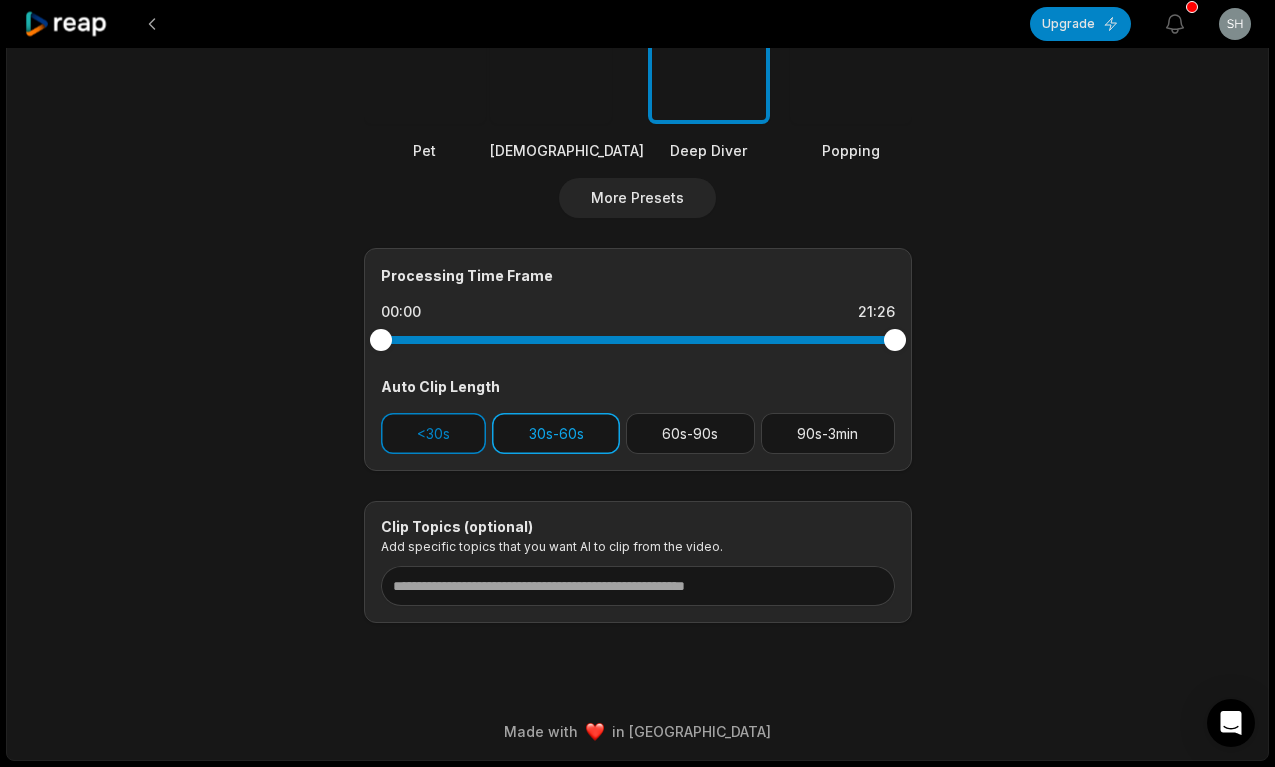 click on "30s-60s" at bounding box center [556, 433] 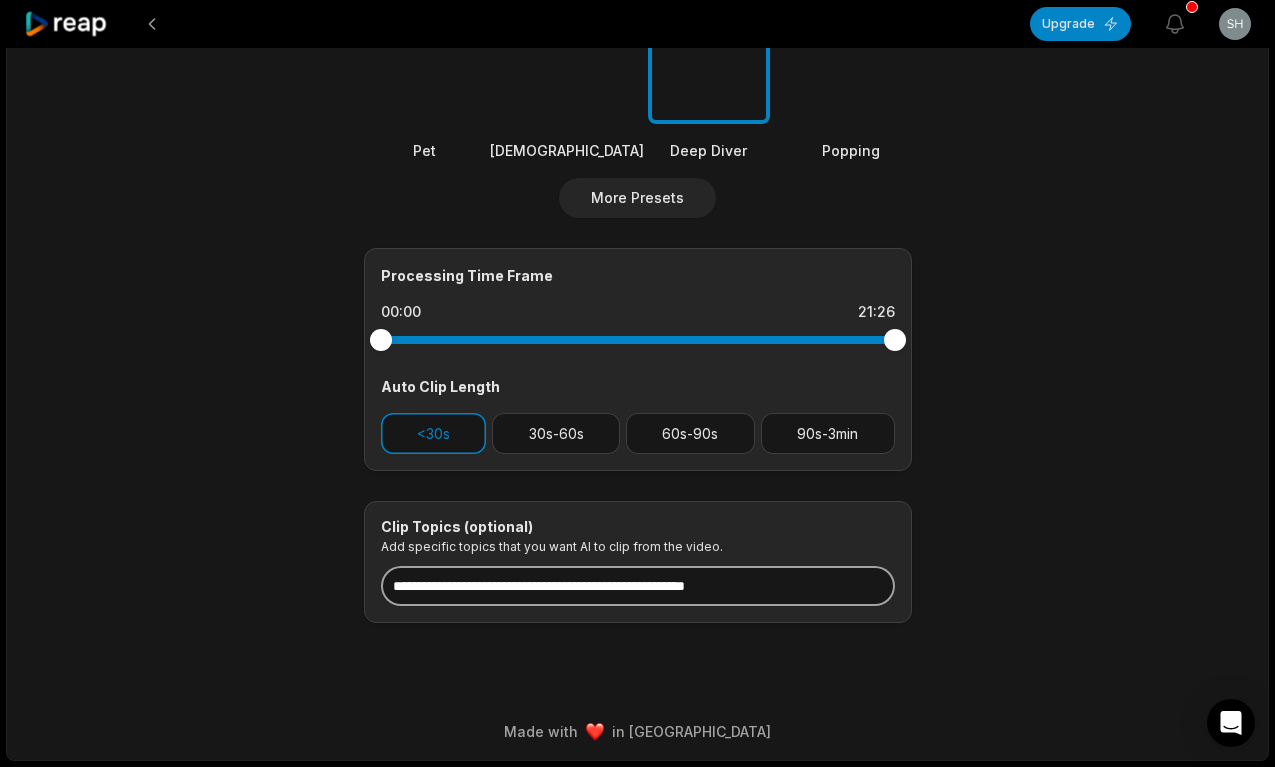 click at bounding box center (638, 586) 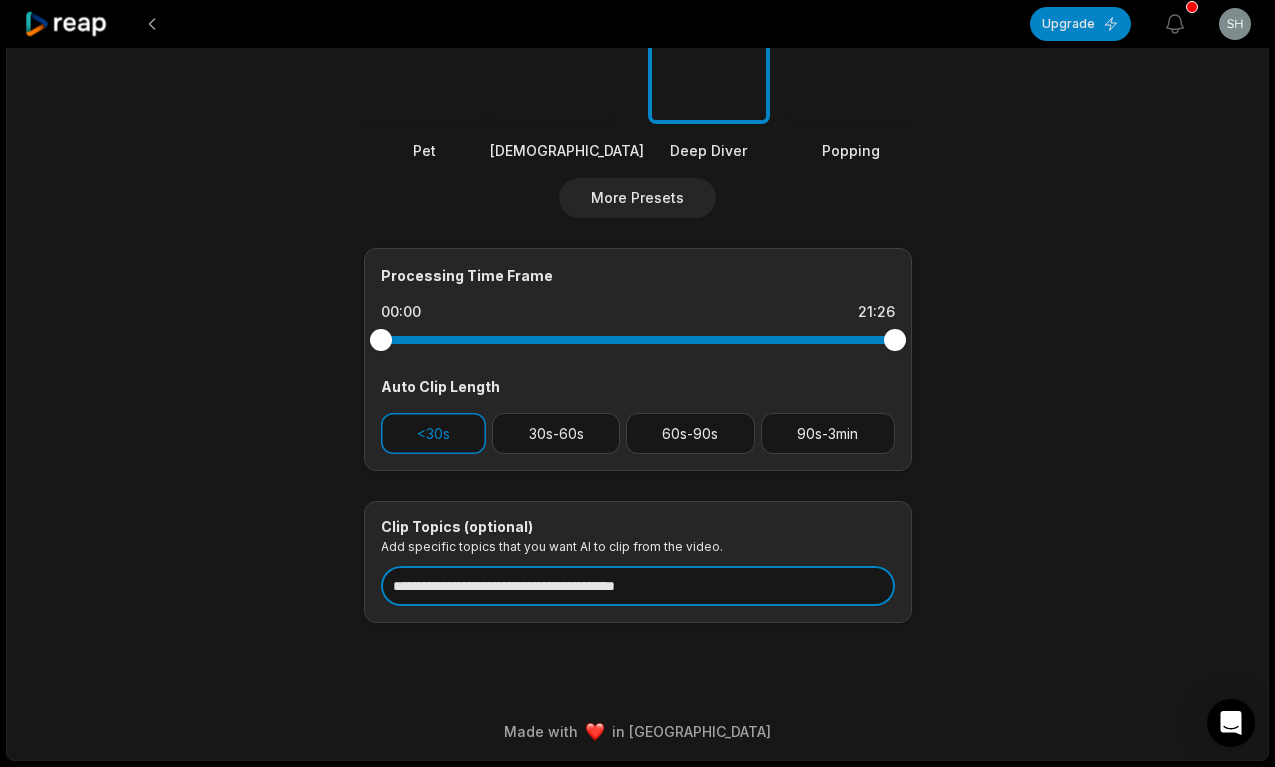 type on "**********" 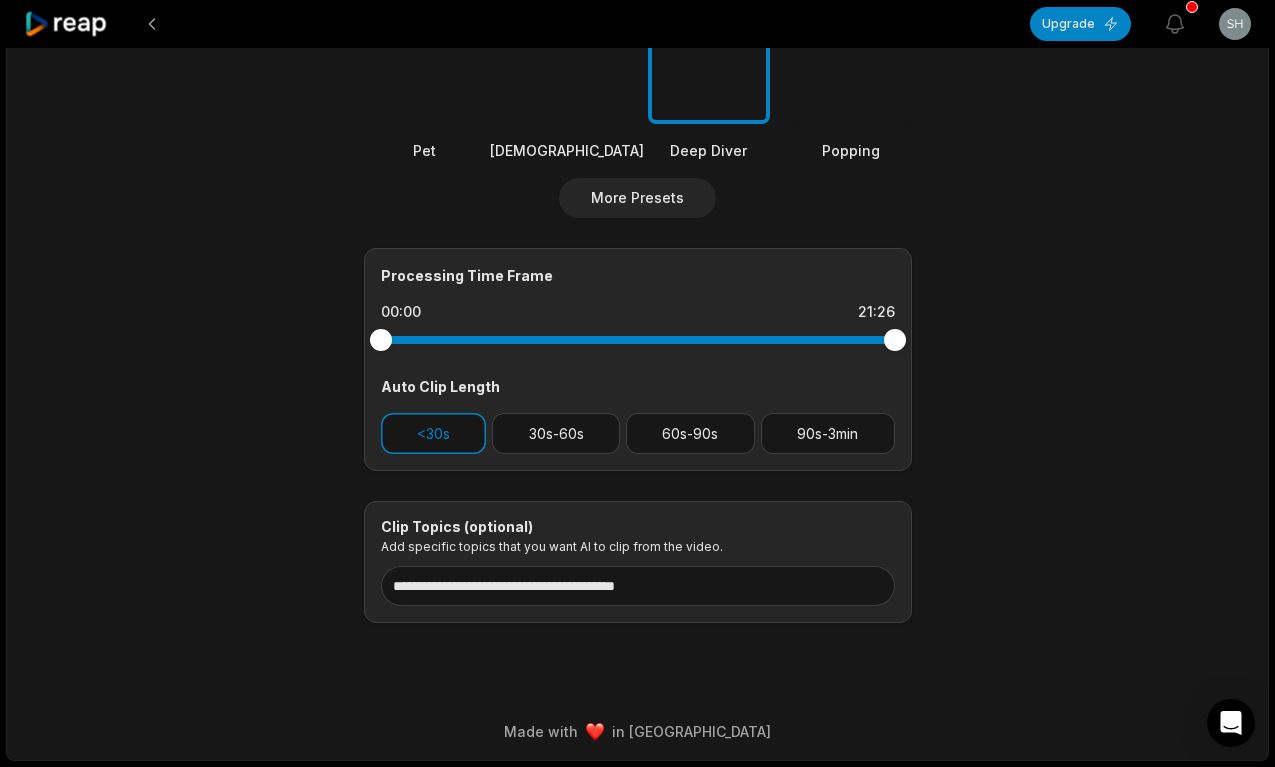 click on "**********" at bounding box center [638, 10] 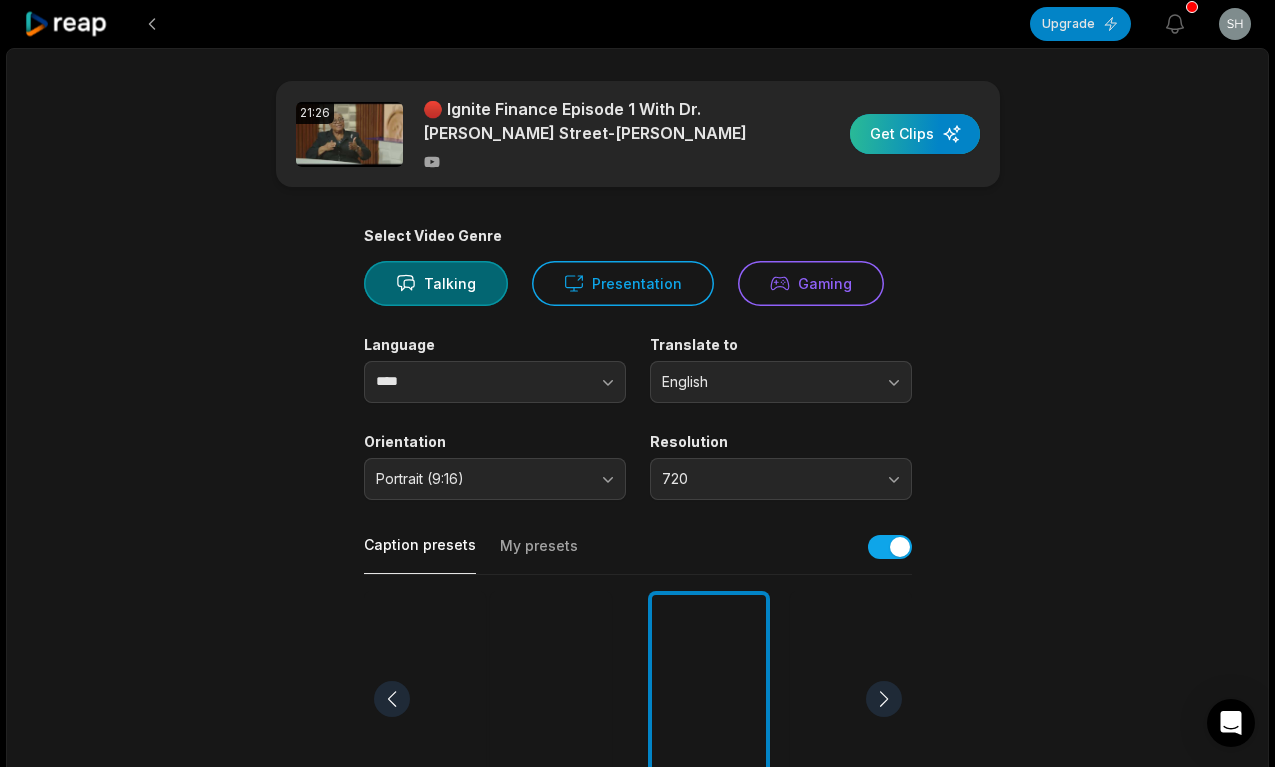 click at bounding box center (915, 134) 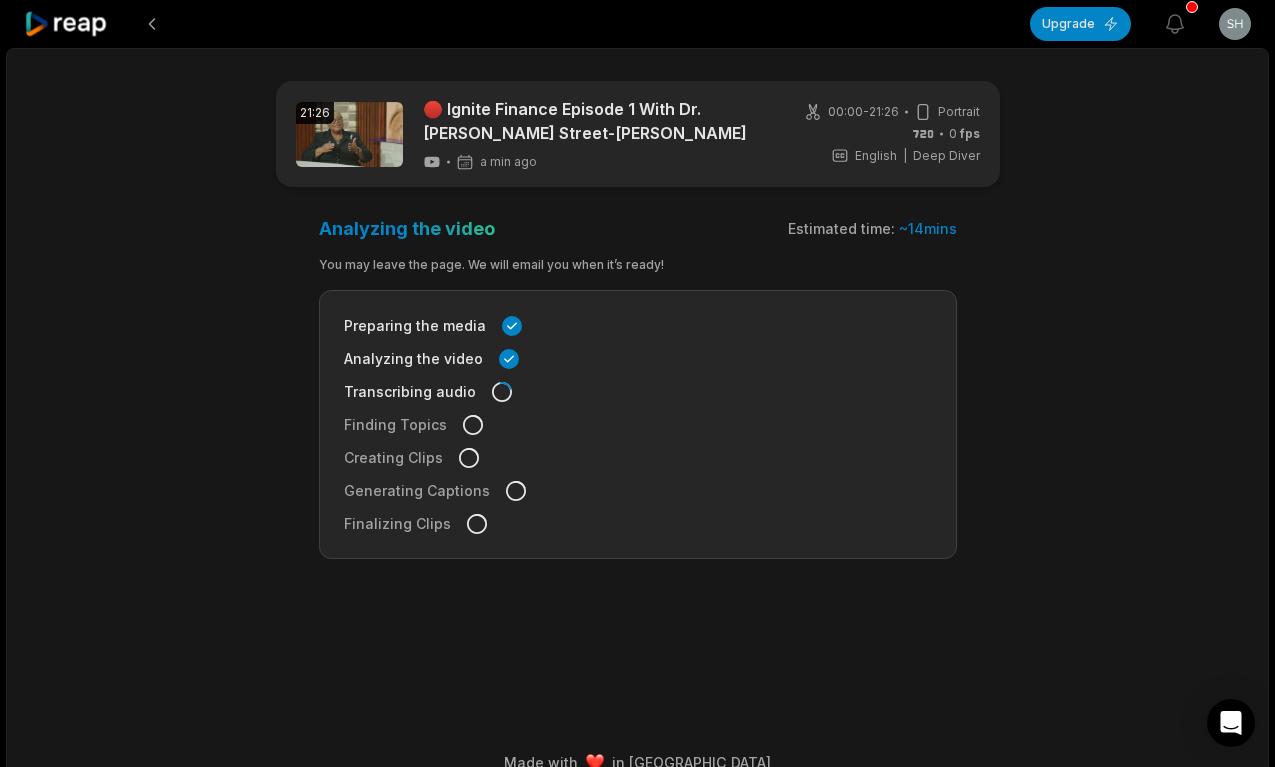 scroll, scrollTop: 3, scrollLeft: 0, axis: vertical 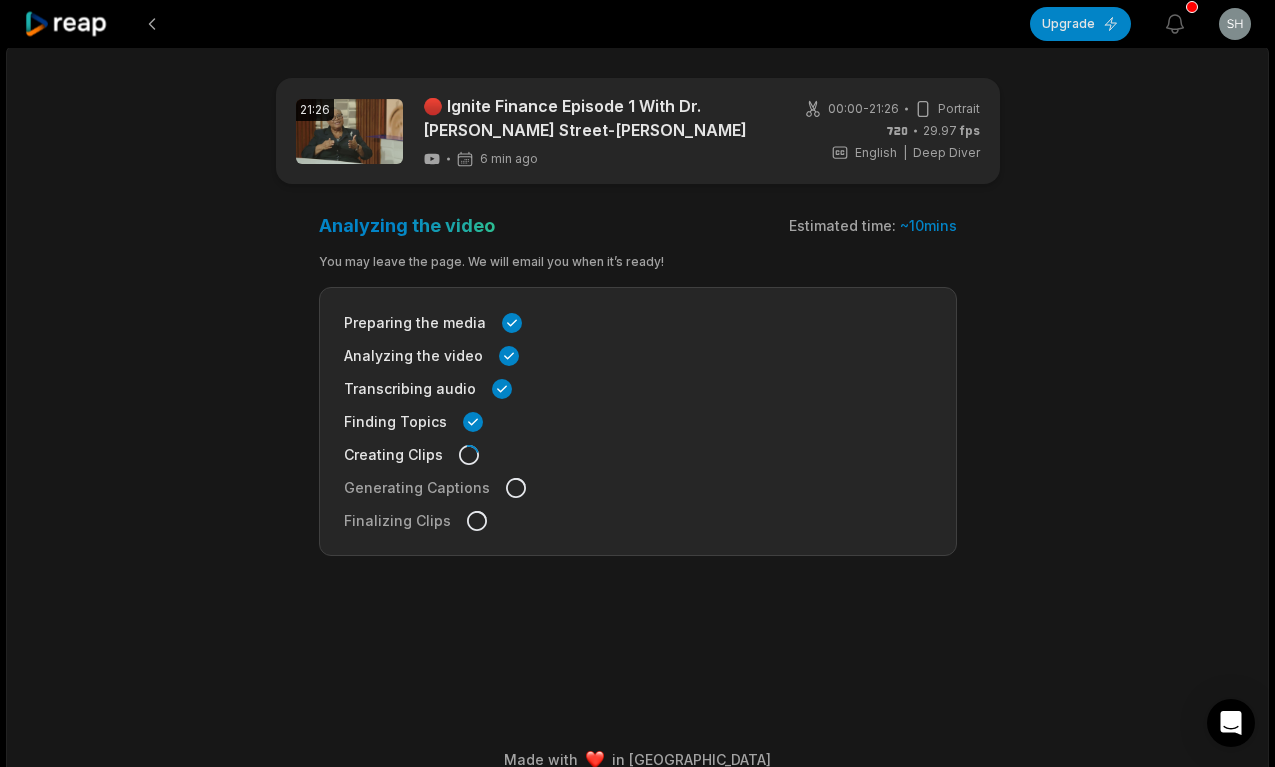 click on "21:26 🔴 Ignite Finance Episode 1 With Dr. Marlene Street-Forrest 6 min ago 00:00  -  21:26 Portrait 29.97   fps English en | Deep Diver Analyzing the video Estimated time:   ~ 10  mins You may leave the page. We will email you when it’s ready! Preparing the media Analyzing the video Transcribing audio Finding Topics Creating Clips Generating Captions Finalizing Clips" at bounding box center (638, 361) 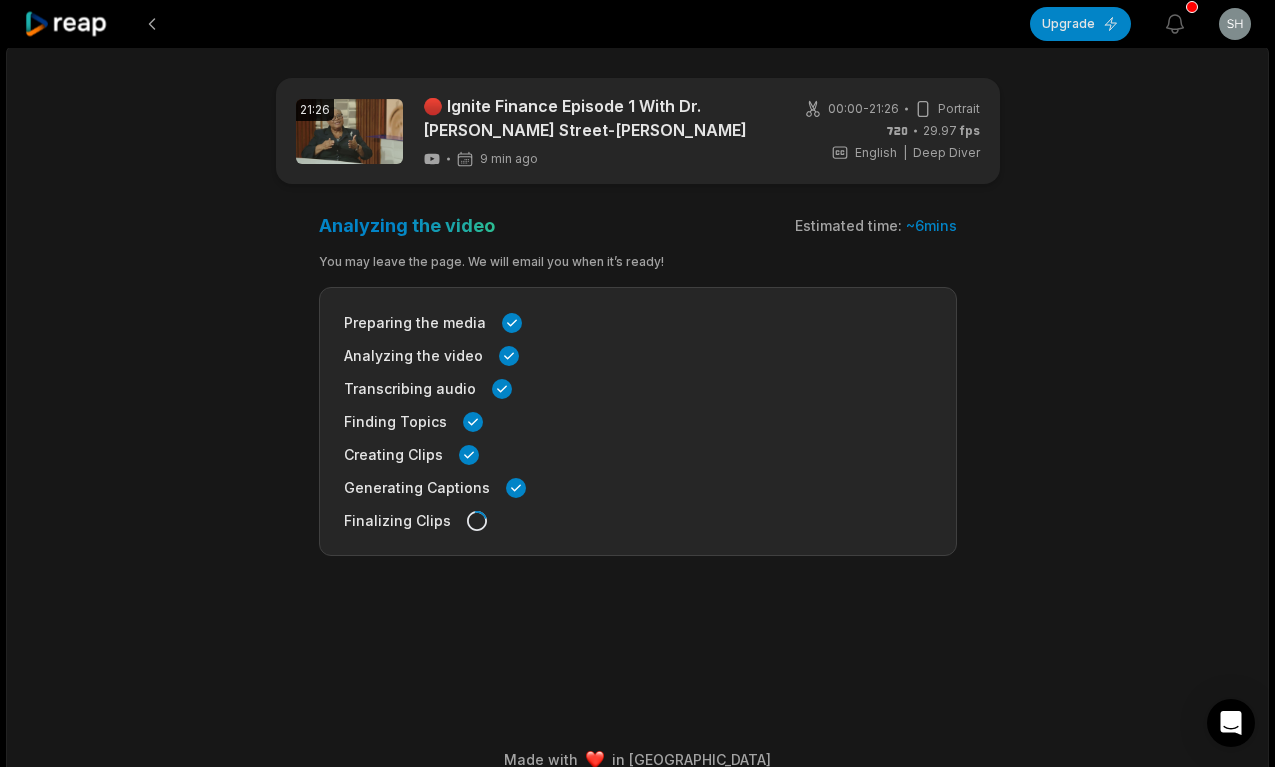 click on "21:26 🔴 Ignite Finance Episode 1 With Dr. Marlene Street-Forrest 9 min ago 00:00  -  21:26 Portrait 29.97   fps English en | Deep Diver Analyzing the video Estimated time:   ~ 6  mins You may leave the page. We will email you when it’s ready! Preparing the media Analyzing the video Transcribing audio Finding Topics Creating Clips Generating Captions Finalizing Clips" at bounding box center (638, 361) 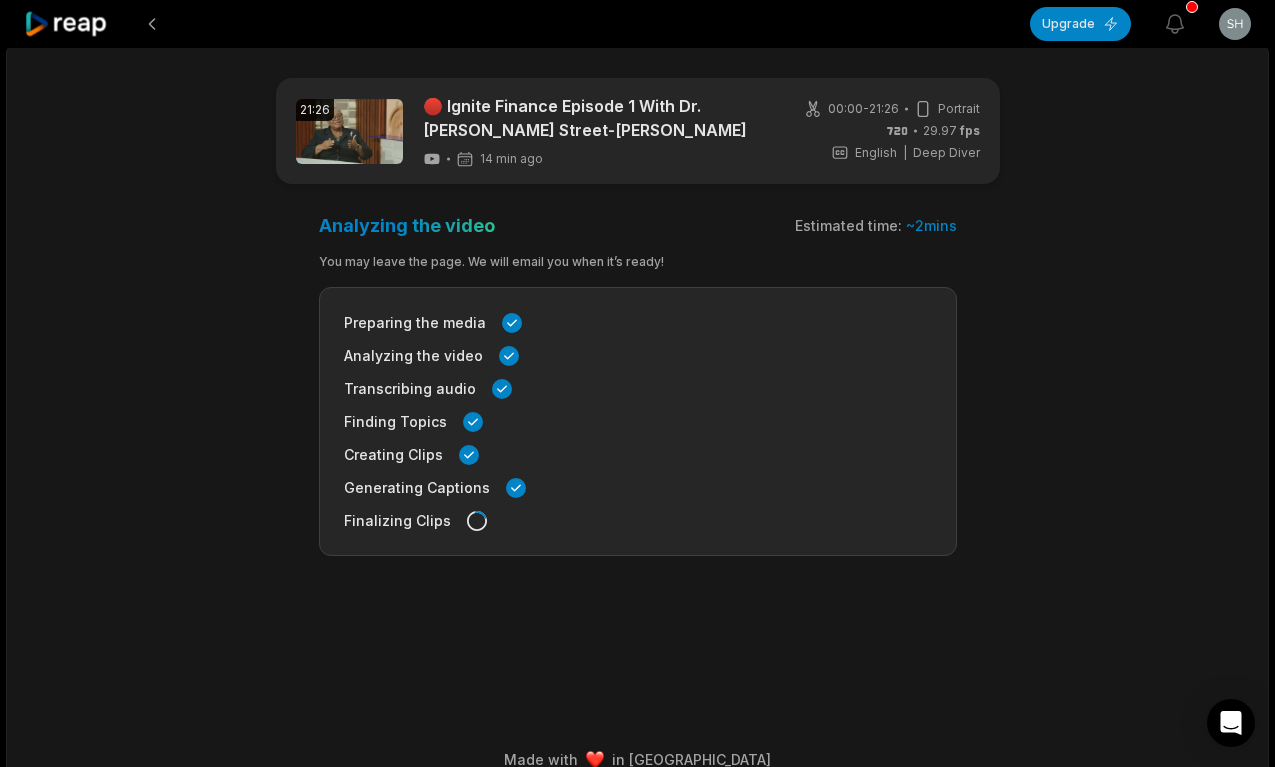 click on "You may leave the page. We will email you when it’s ready!" at bounding box center (638, 262) 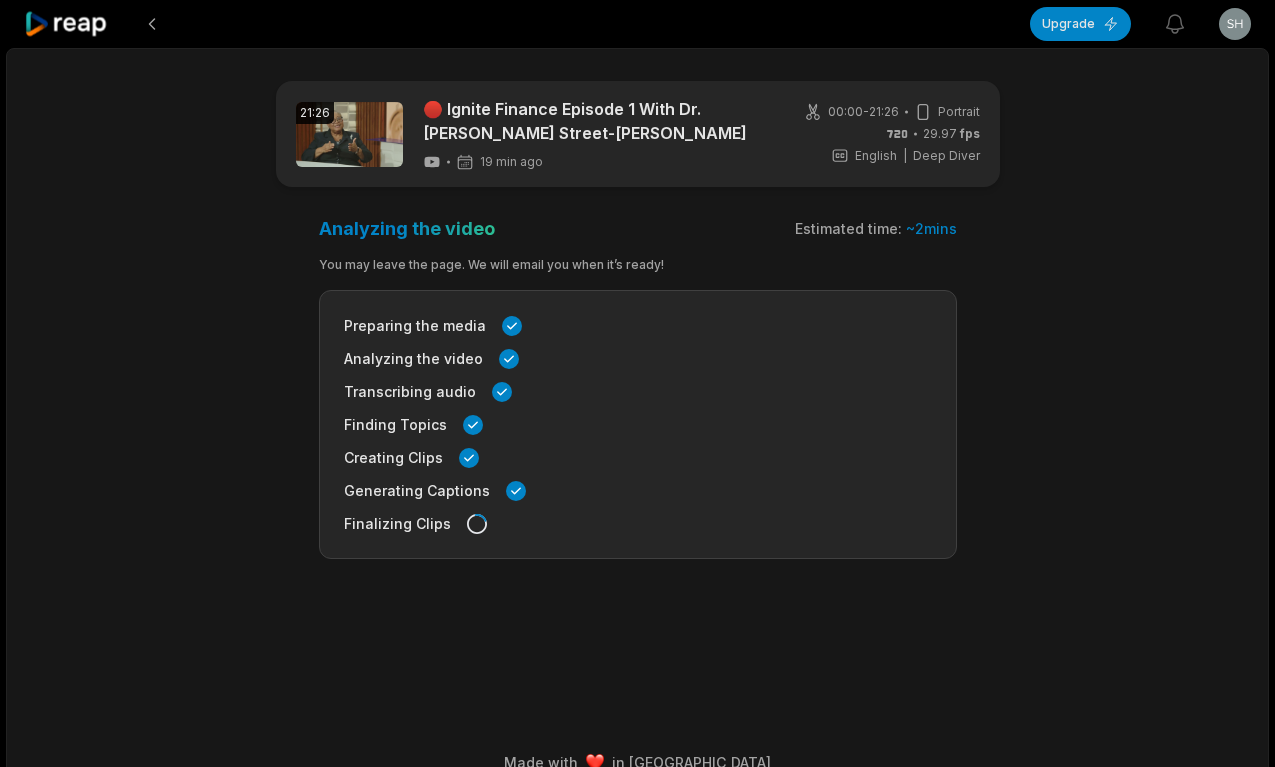 scroll, scrollTop: 3, scrollLeft: 0, axis: vertical 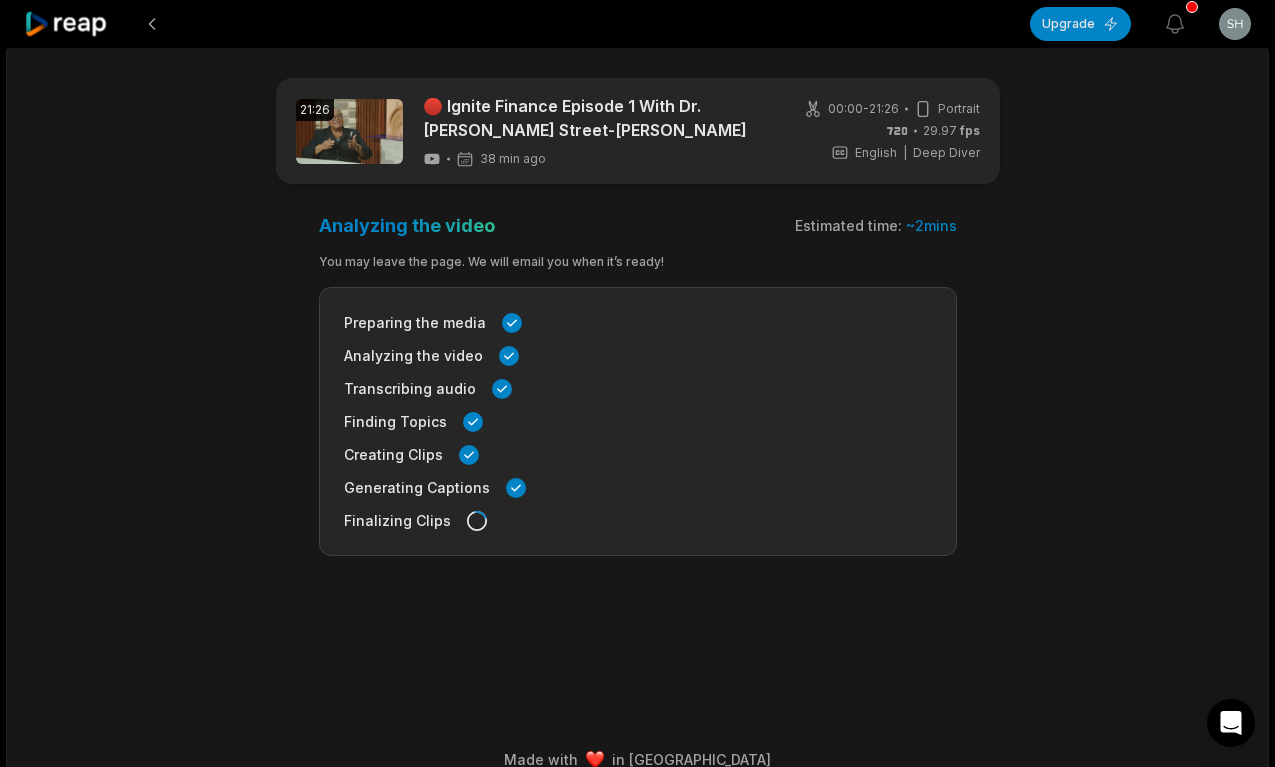 click on "Finalizing Clips" at bounding box center [638, 520] 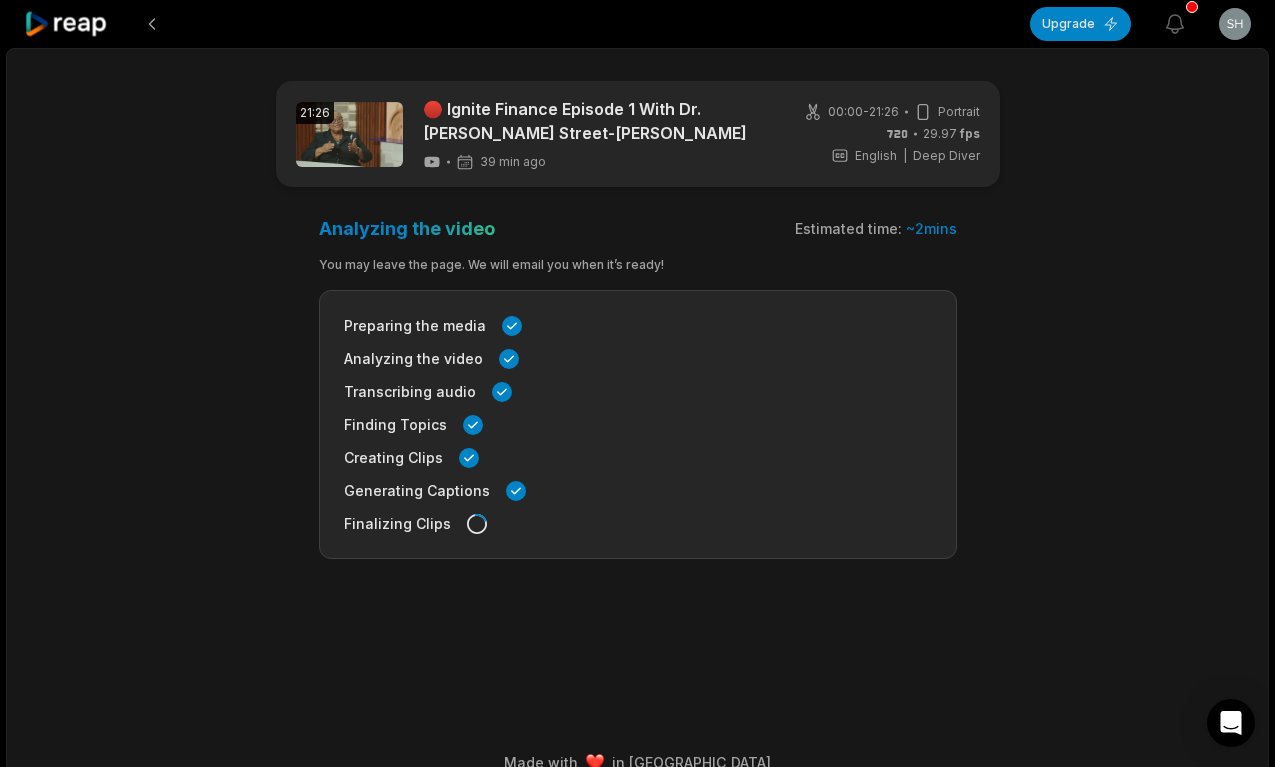 scroll, scrollTop: 0, scrollLeft: 0, axis: both 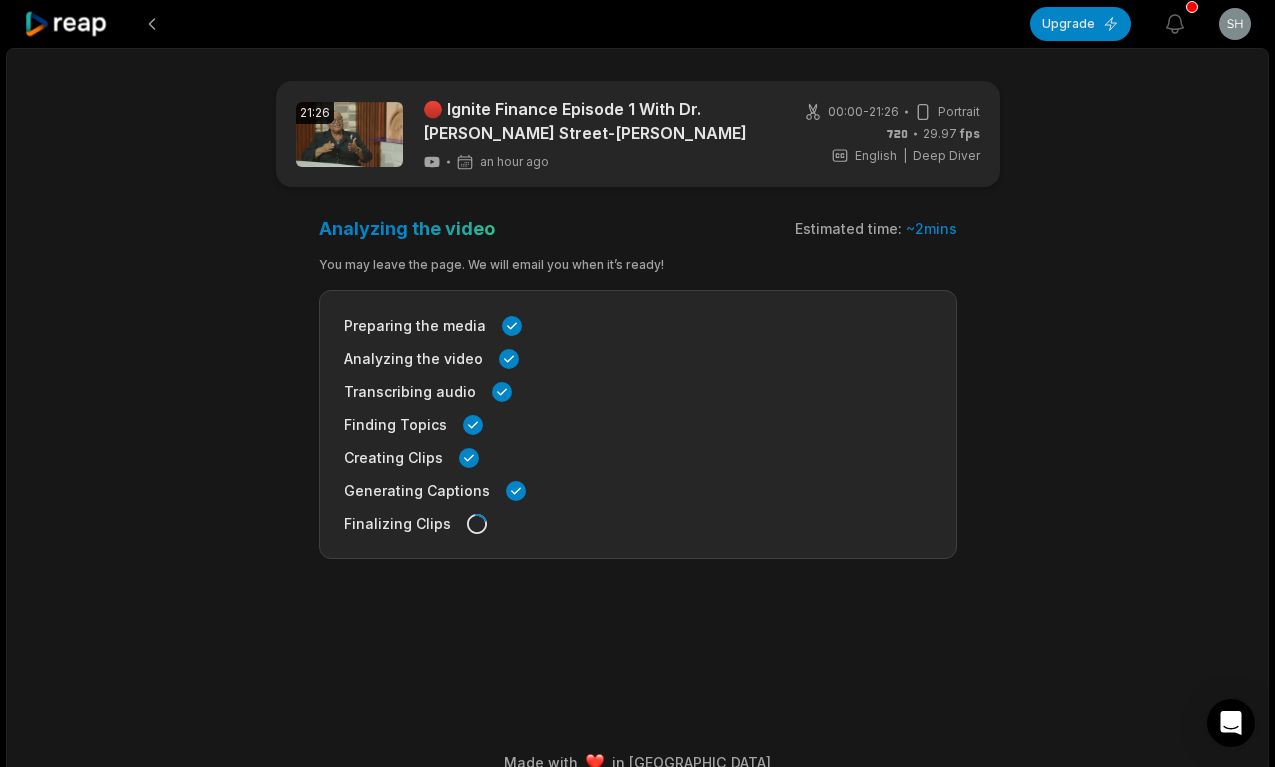 click on "Analyzing the video" at bounding box center [638, 358] 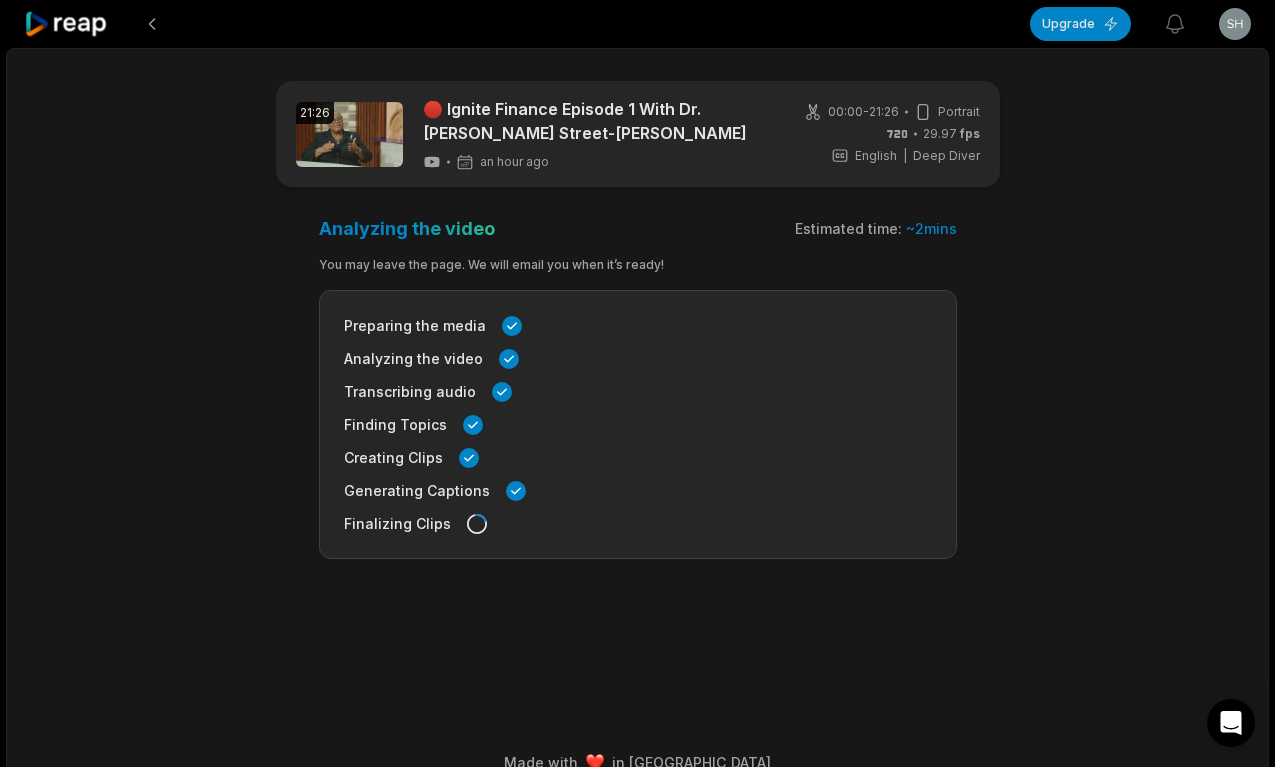 scroll, scrollTop: 0, scrollLeft: 0, axis: both 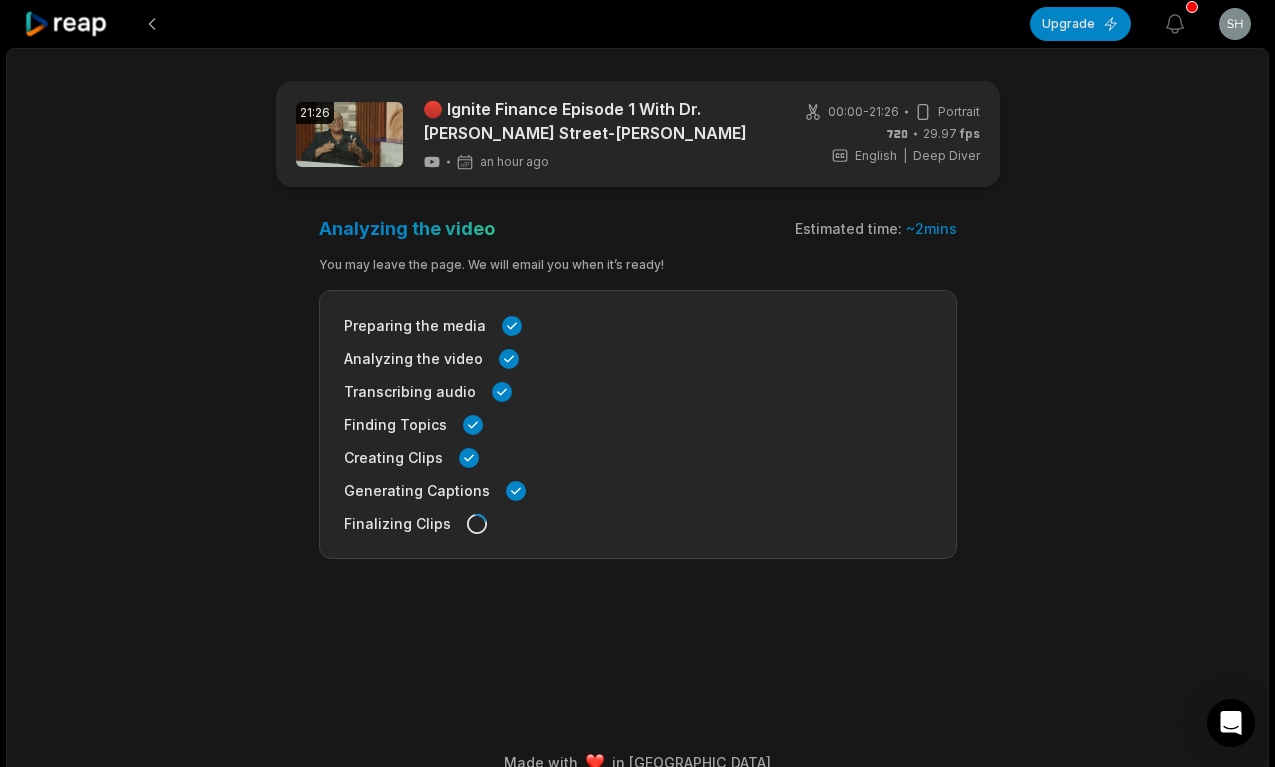 click on "Finalizing Clips" at bounding box center (638, 523) 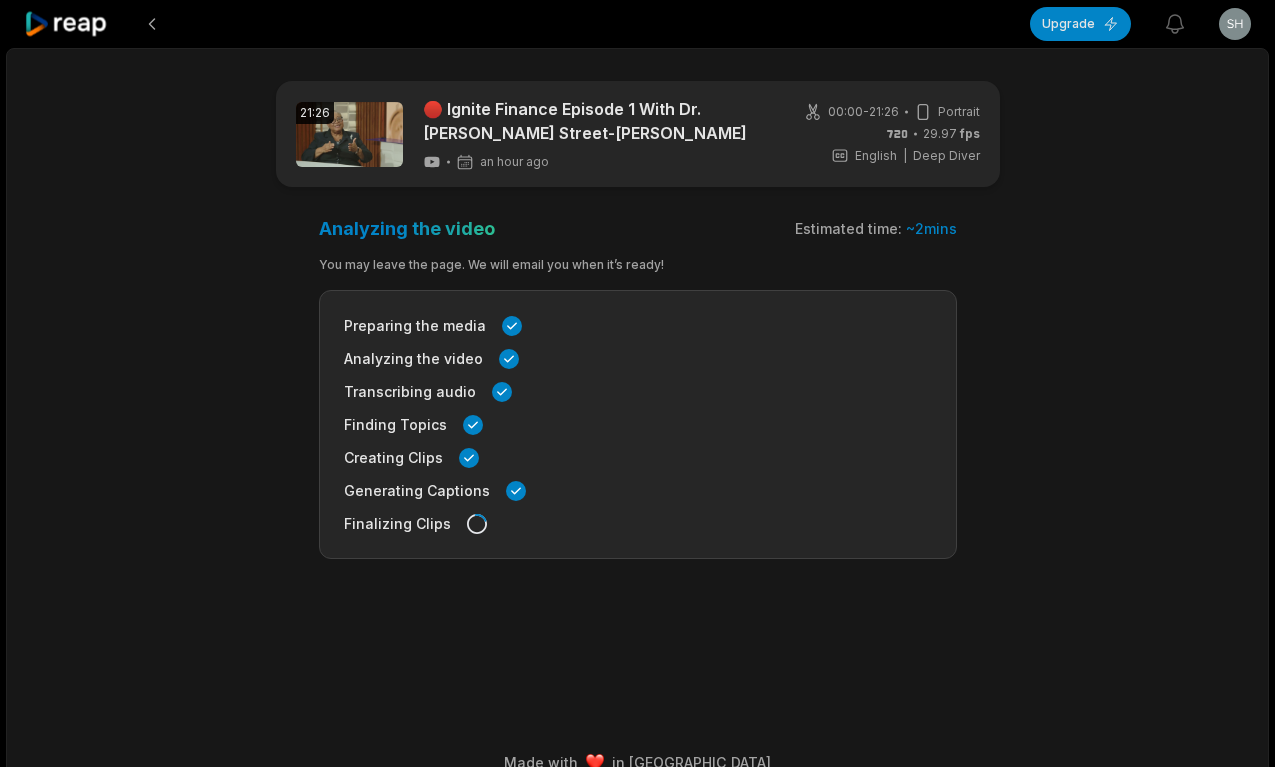scroll, scrollTop: 31, scrollLeft: 0, axis: vertical 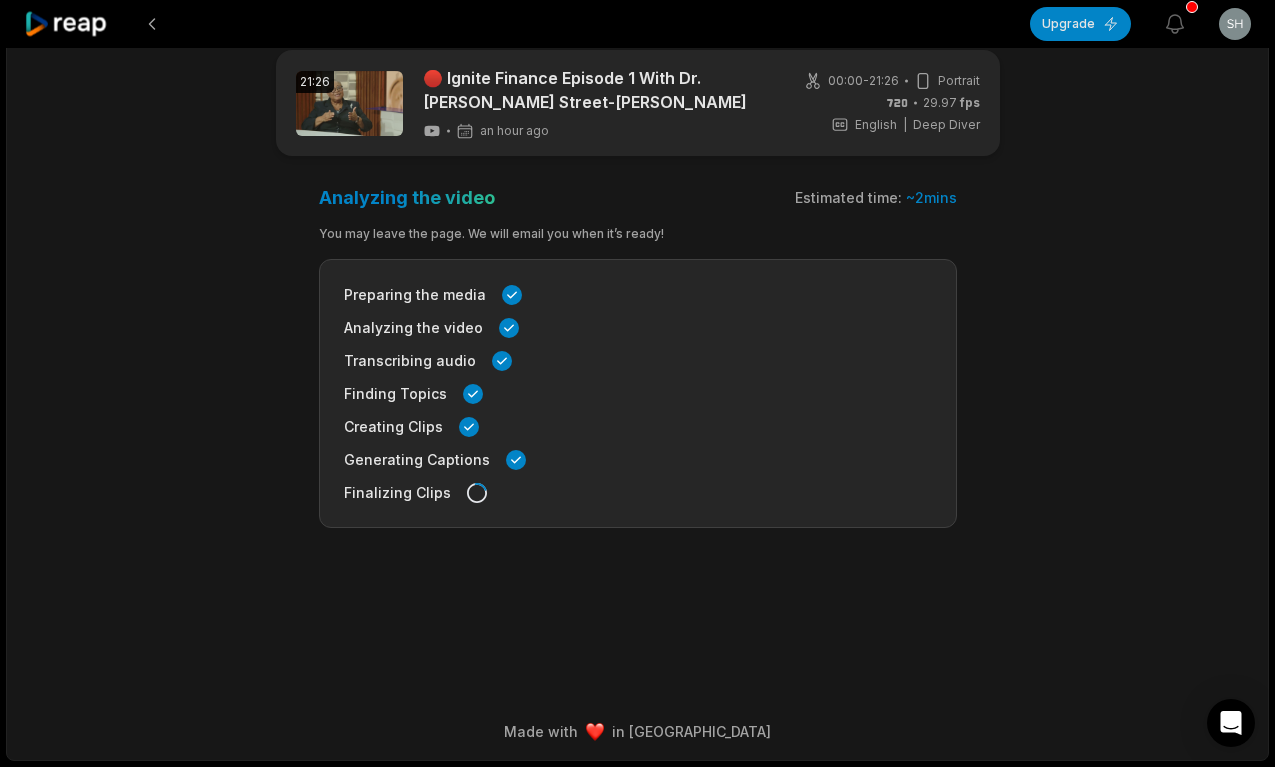 click on "21:26 🔴 Ignite Finance Episode 1 With Dr. [PERSON_NAME]-[PERSON_NAME] an hour ago 00:00  -  21:26 Portrait 29.97   fps English en | Deep Diver Analyzing the video Estimated time:   ~ 2  mins You may leave the page. We will email you when it’s ready! Preparing the media Analyzing the video Transcribing audio Finding Topics Creating Clips Generating Captions Finalizing Clips" at bounding box center [638, 333] 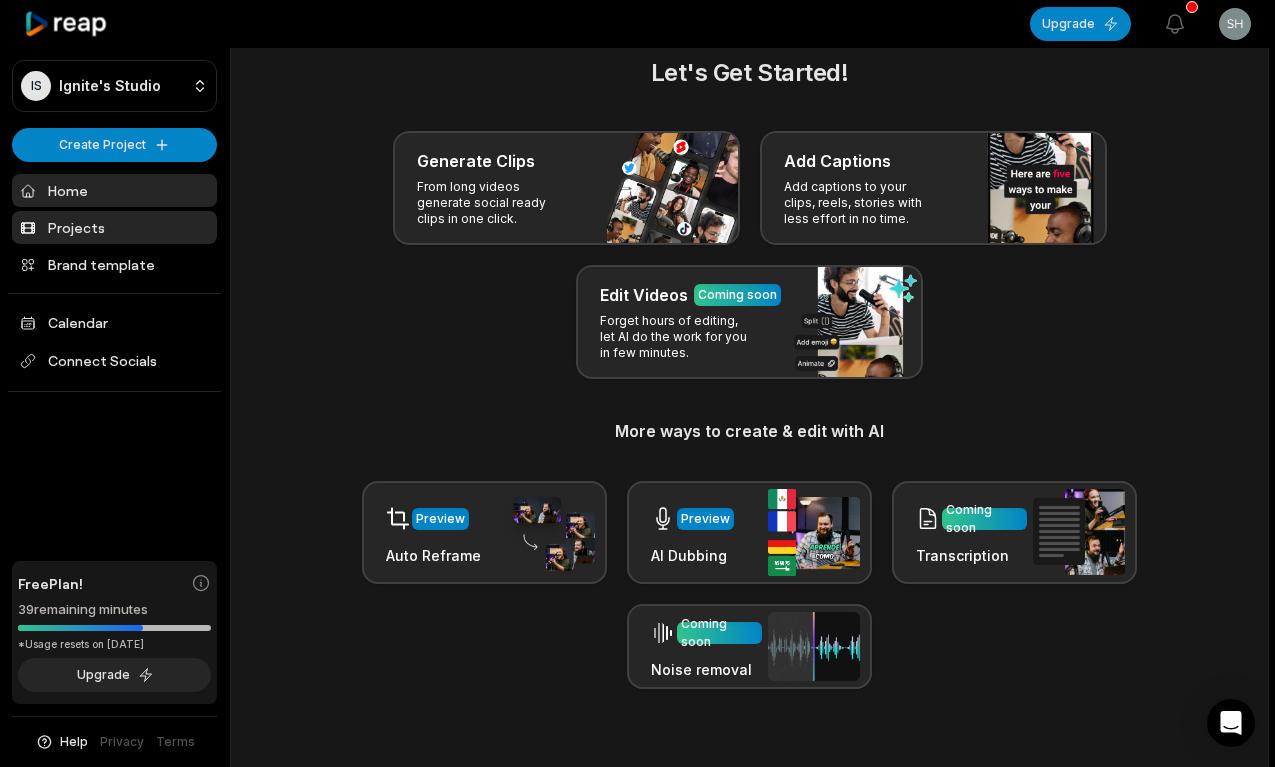 click on "Projects" at bounding box center (114, 227) 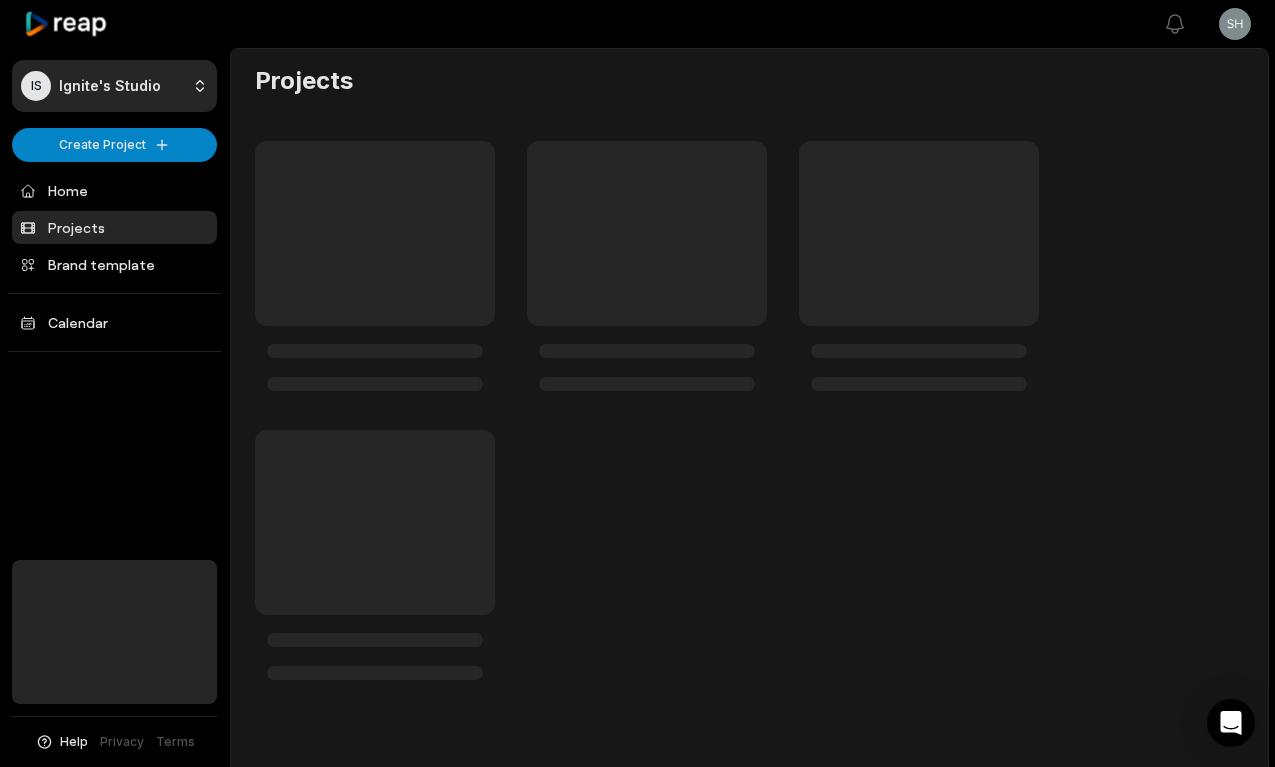 scroll, scrollTop: 0, scrollLeft: 0, axis: both 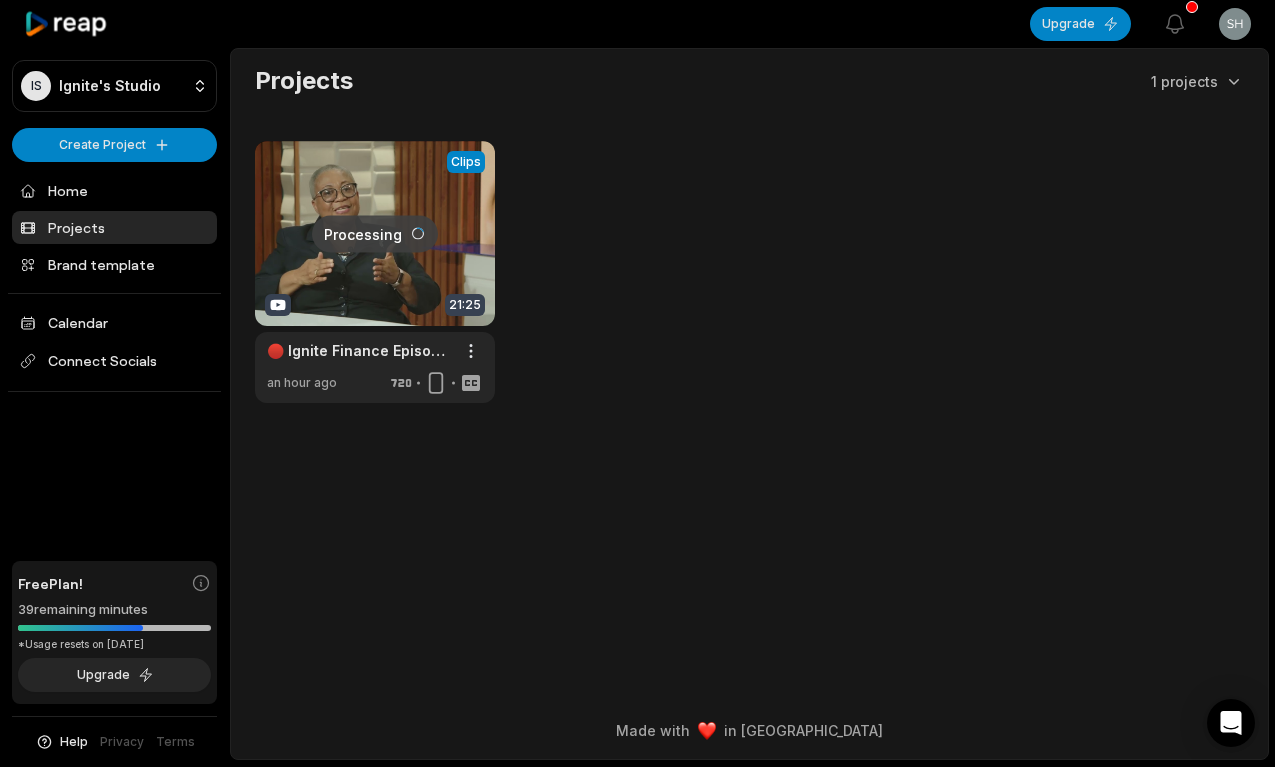 click on "Processing Clips 21:25 🔴 Ignite Finance Episode 1 With Dr. [PERSON_NAME] Street-[PERSON_NAME] Open options an hour ago" at bounding box center [749, 272] 